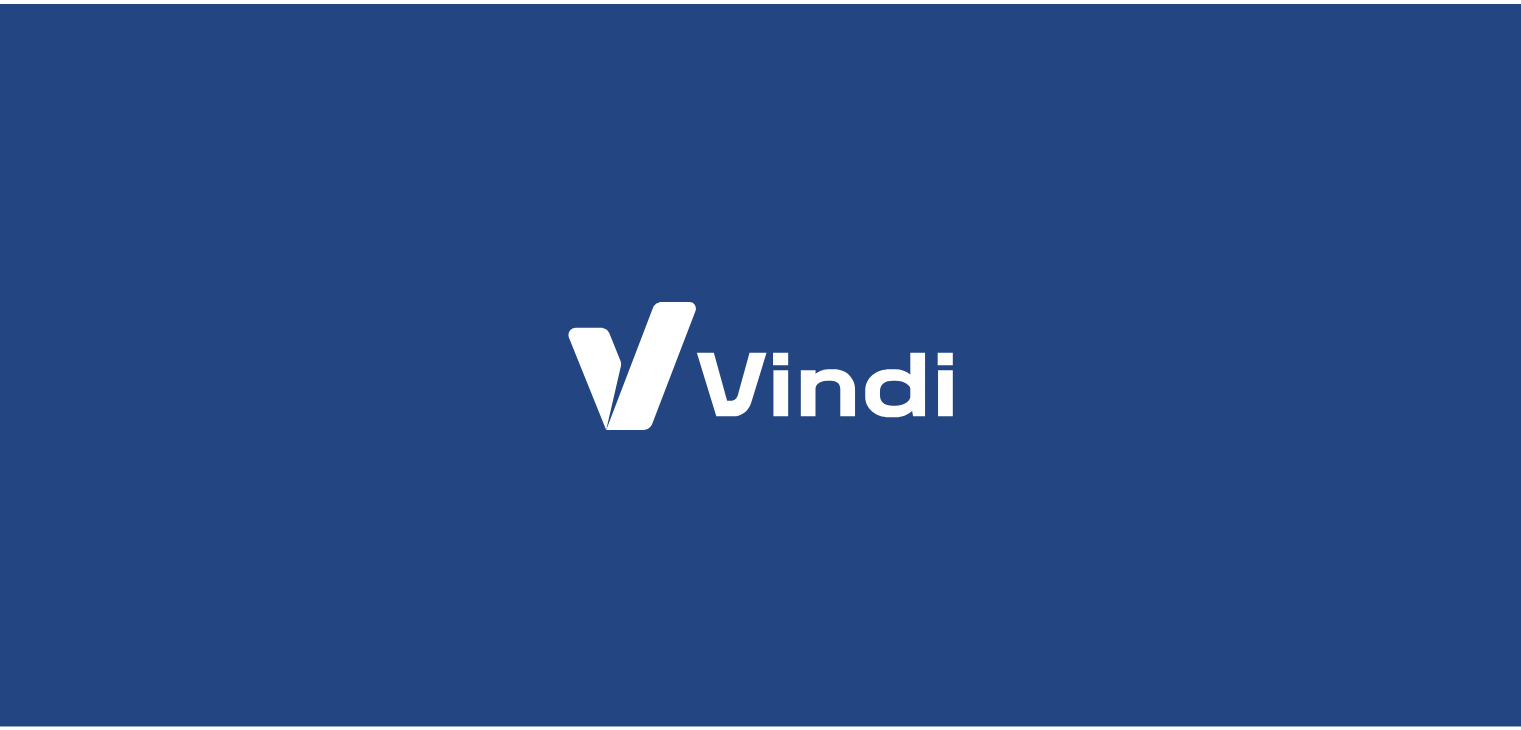 scroll, scrollTop: 0, scrollLeft: 0, axis: both 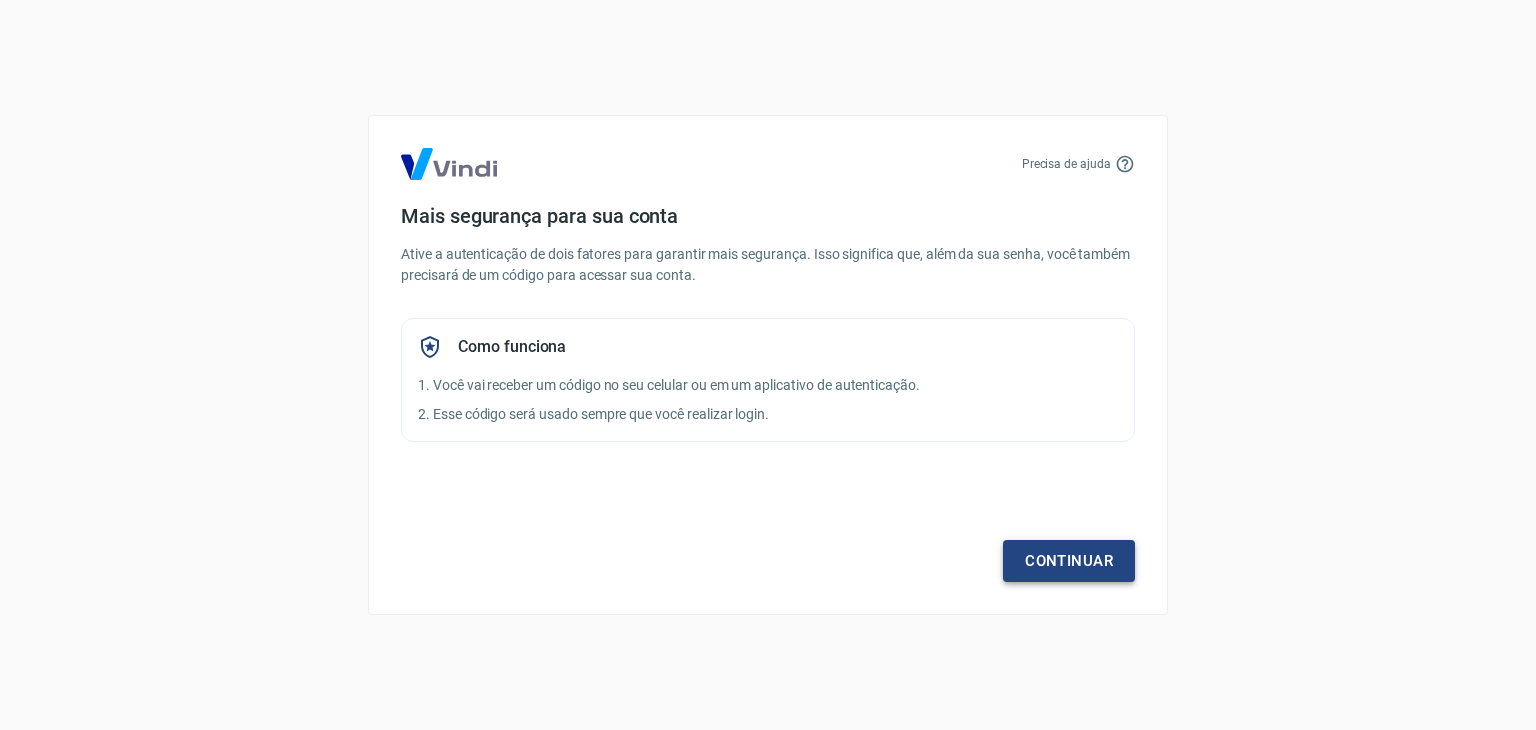 click on "Continuar" at bounding box center [1069, 561] 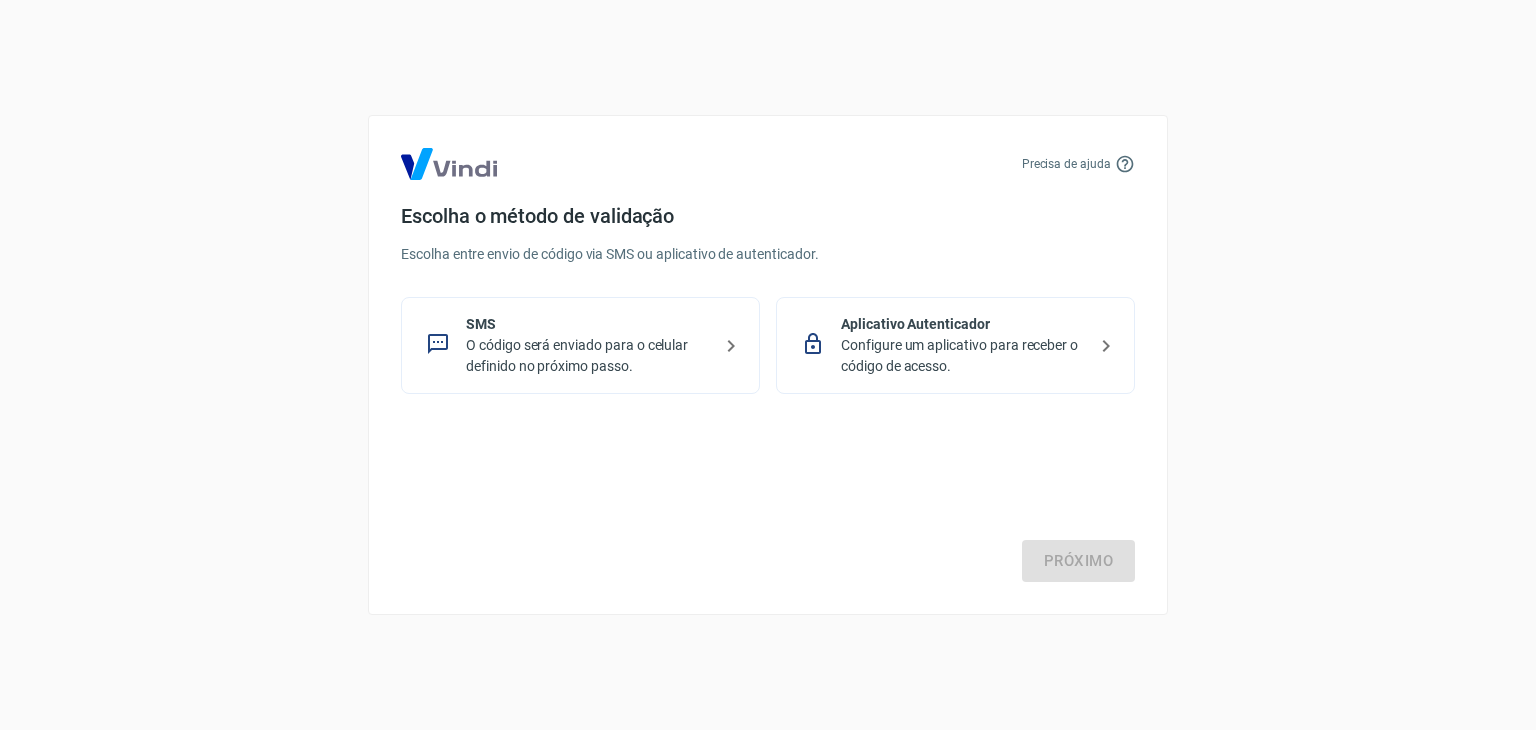 click on "O código será enviado para o celular definido no próximo passo." at bounding box center [588, 356] 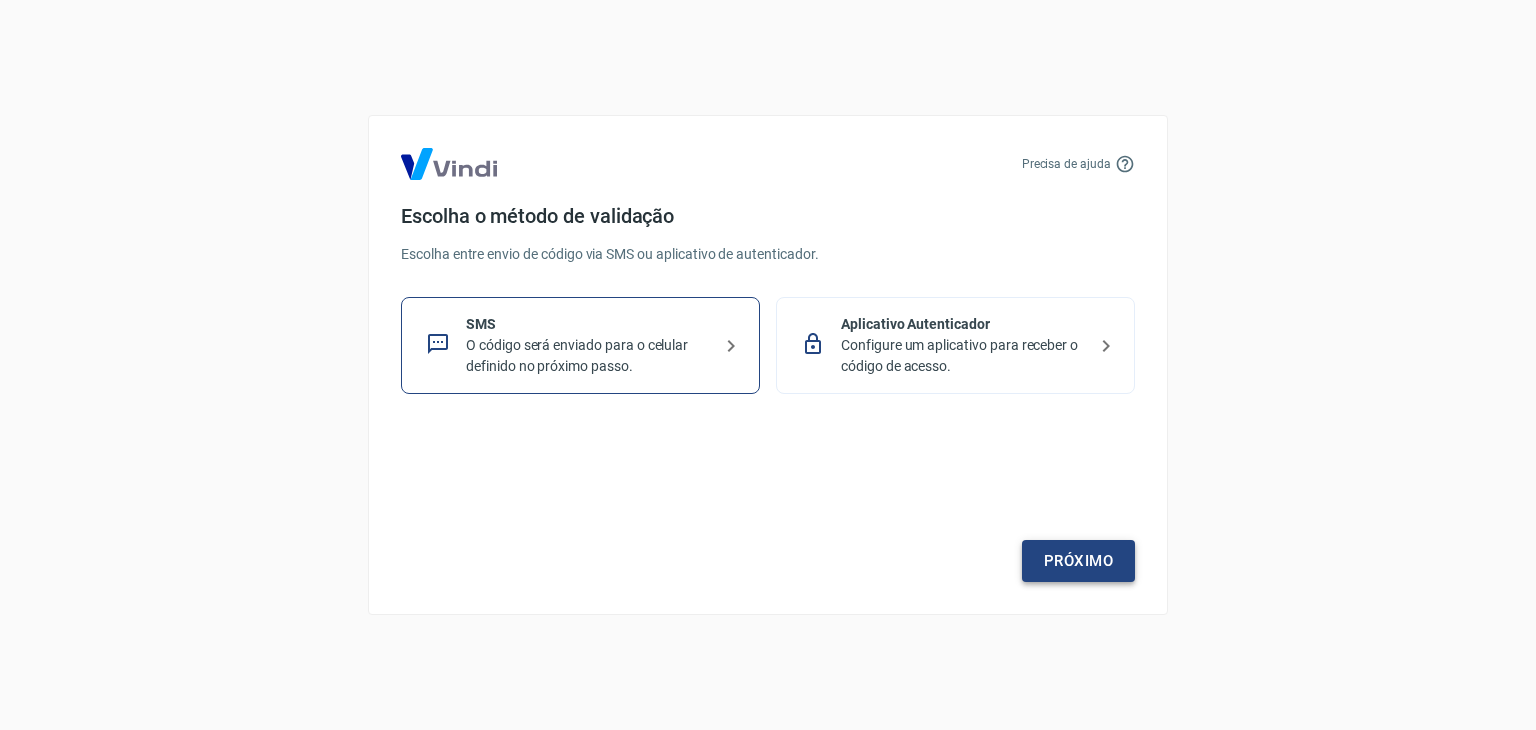 click on "Próximo" at bounding box center [1078, 561] 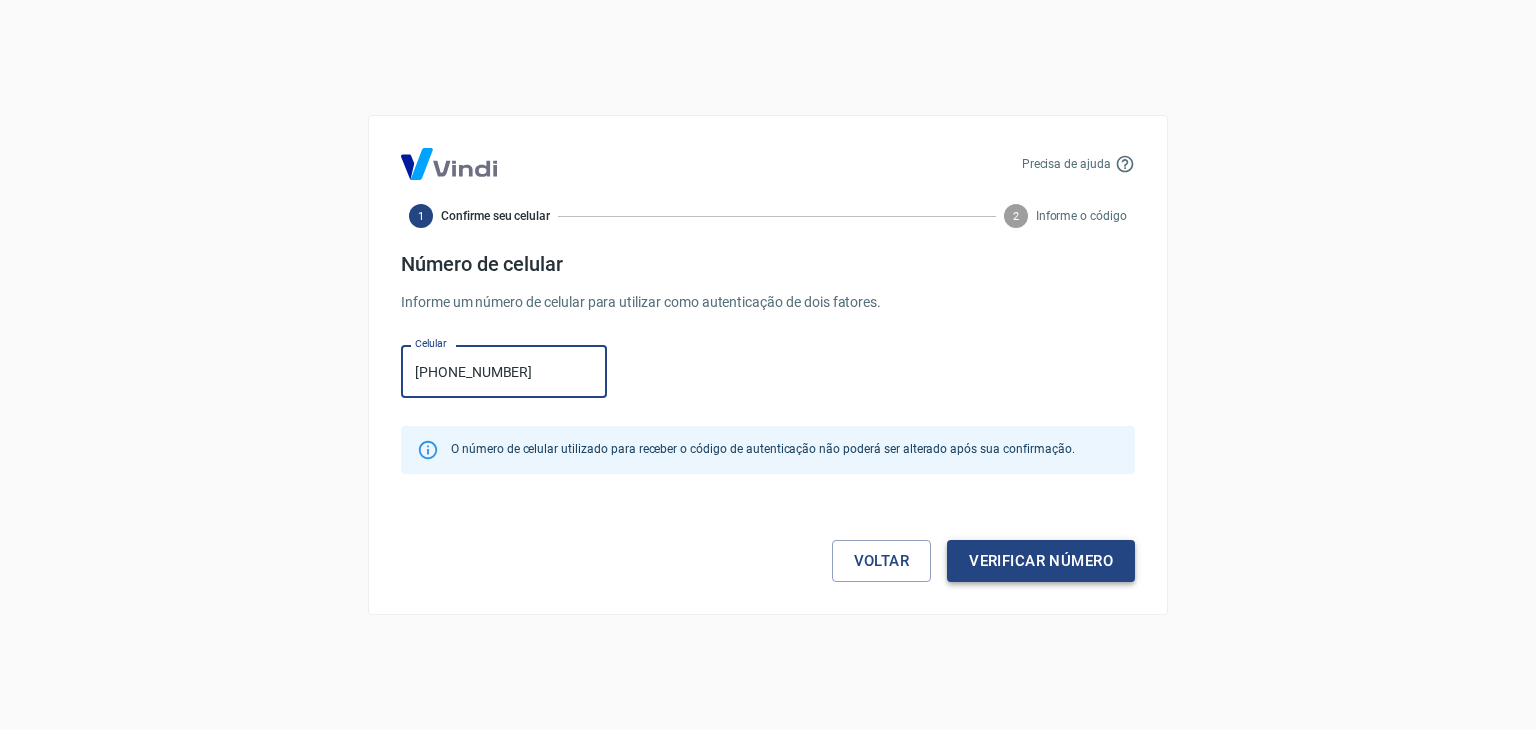 type on "[PHONE_NUMBER]" 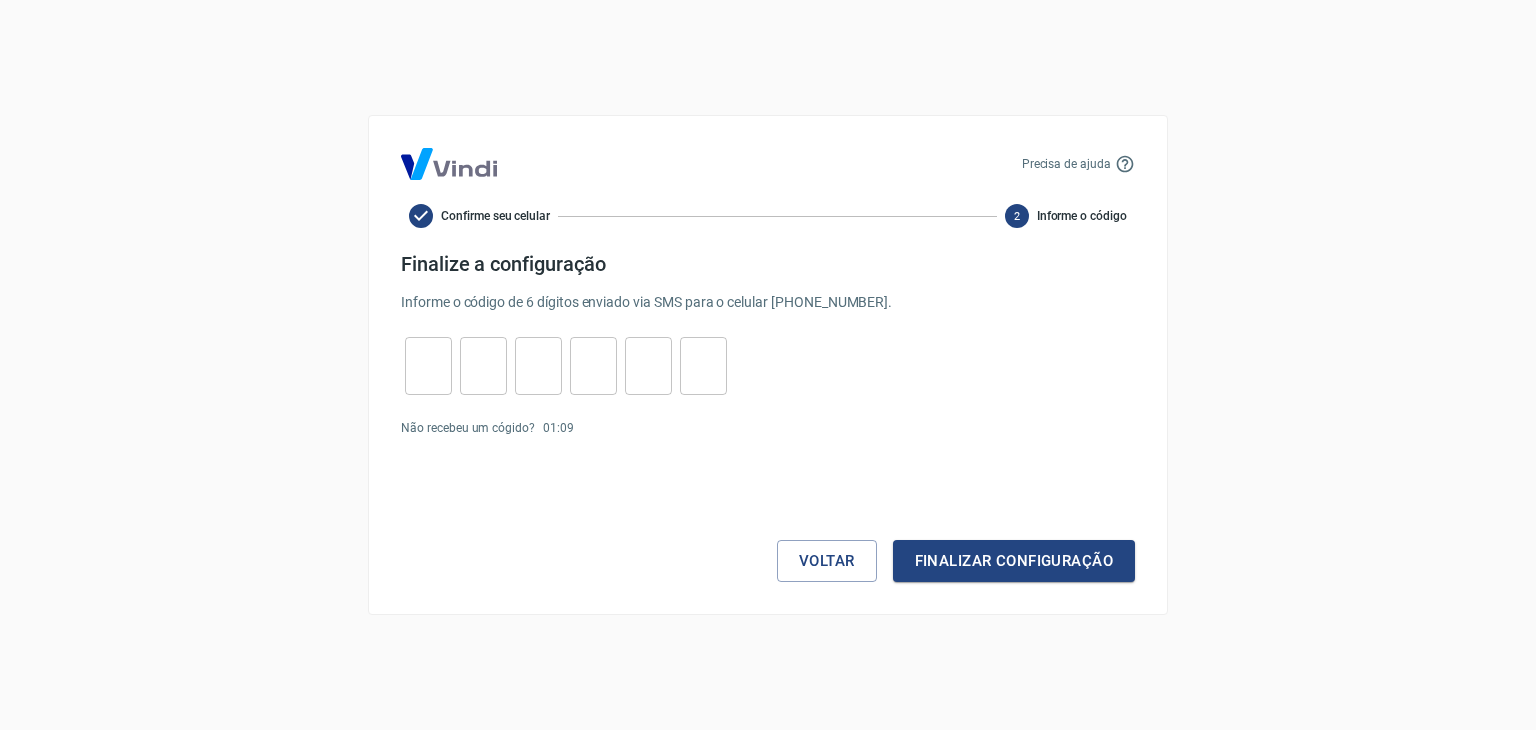 click on "Precisa de ajuda Confirme seu celular 2 Informe o código Finalize a configuração Informe o código de 6 dígitos enviado via SMS para o celular   [PHONE_NUMBER] . ​ ​ ​ ​ ​ ​ Não recebeu um cógido? 01 : 09 Voltar Finalizar configuração" at bounding box center [768, 365] 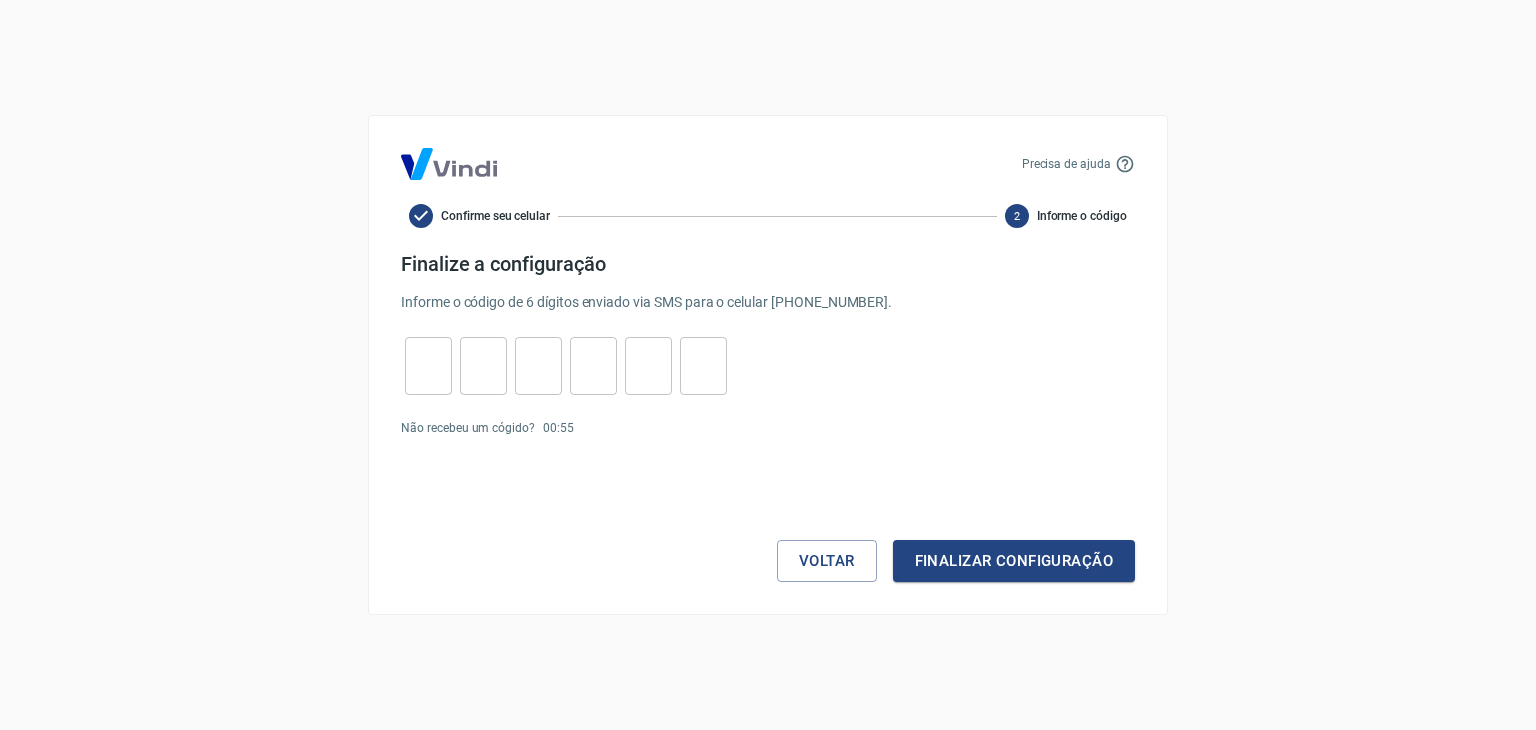 click at bounding box center (428, 366) 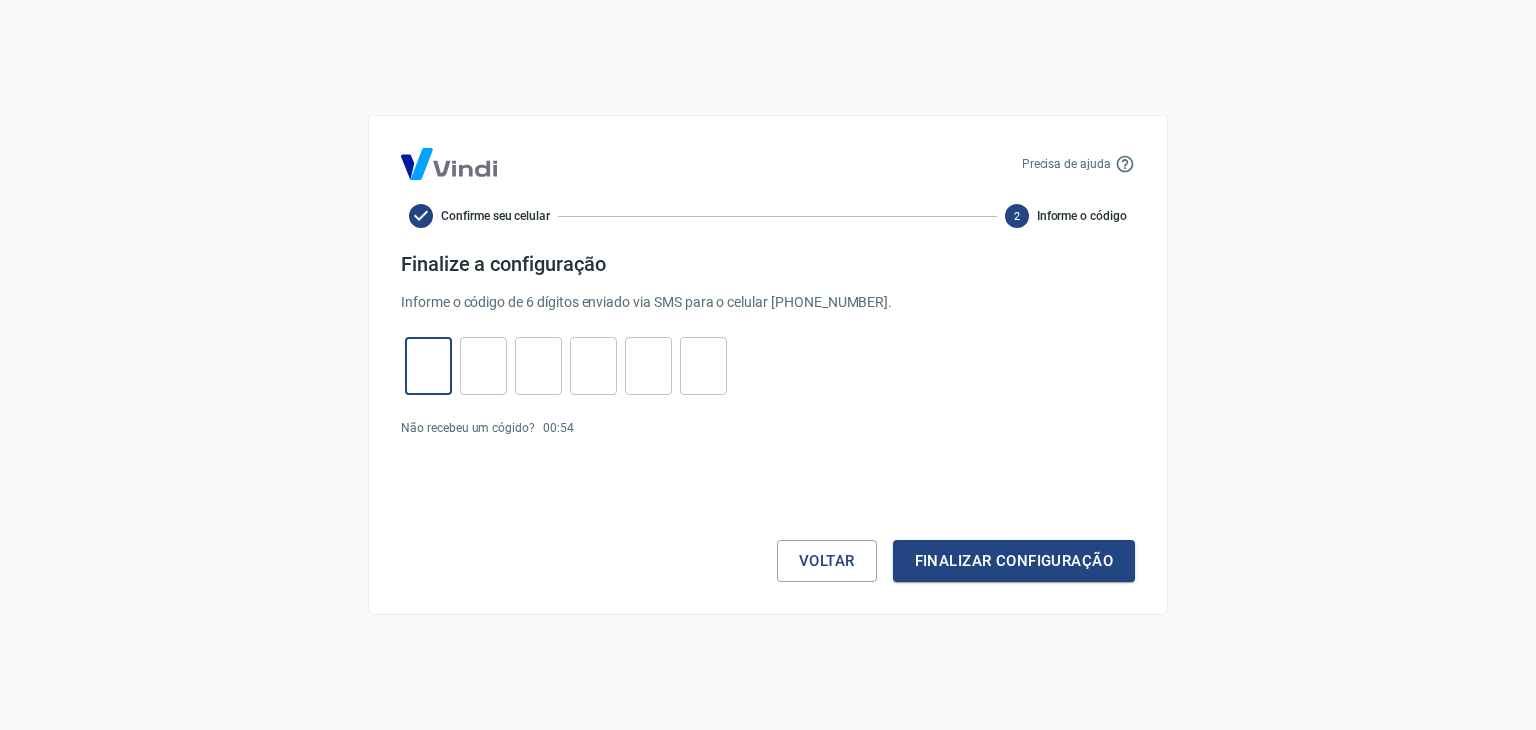 type on "7" 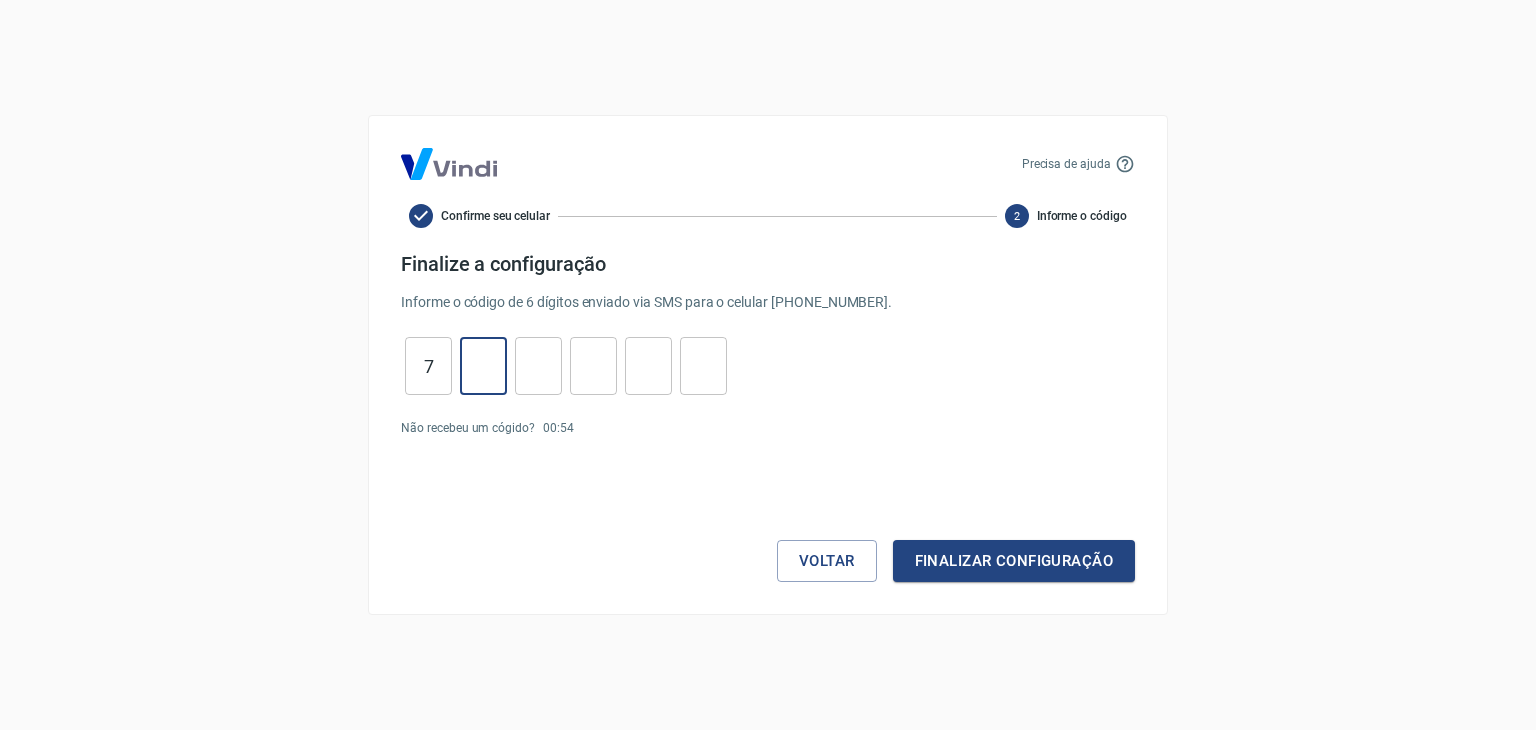 type on "8" 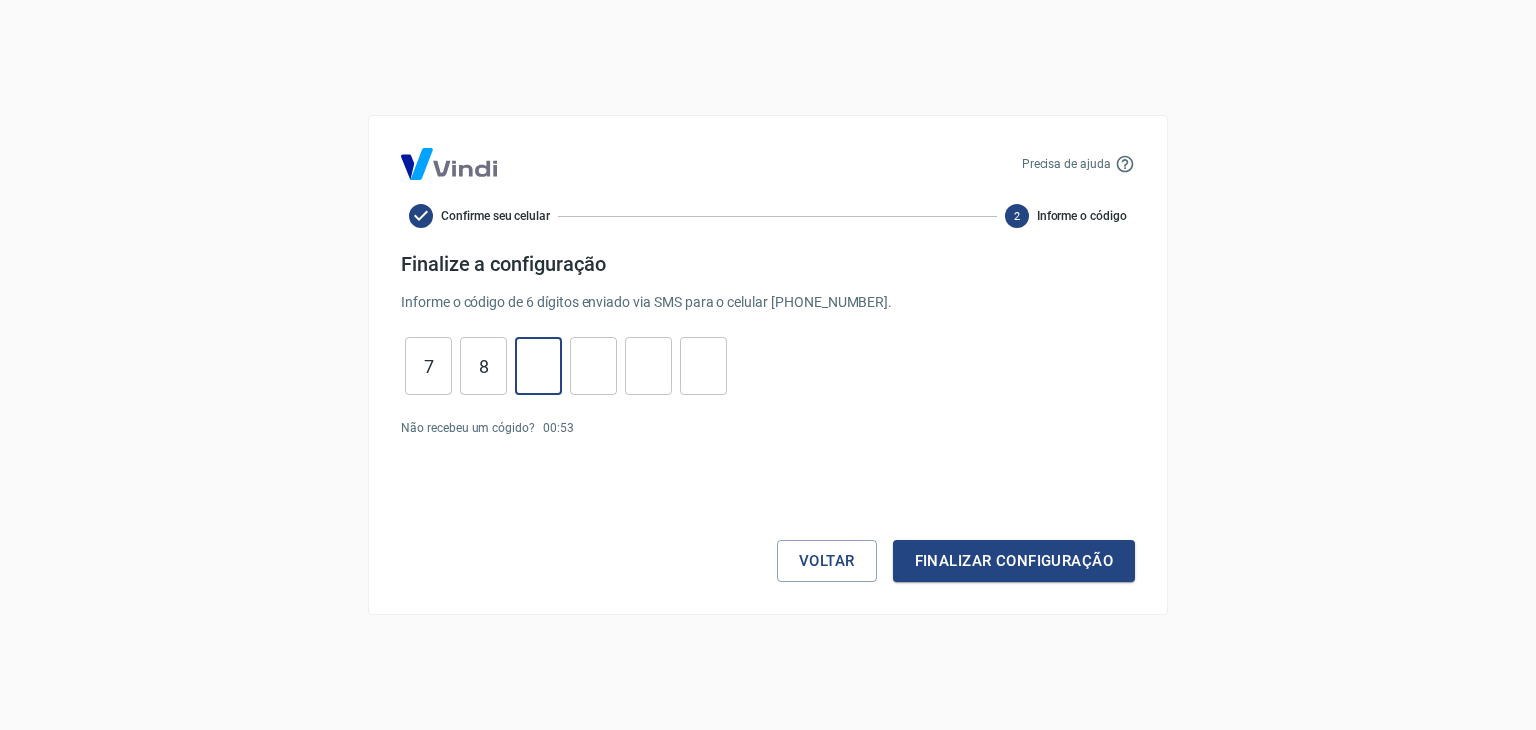 type on "1" 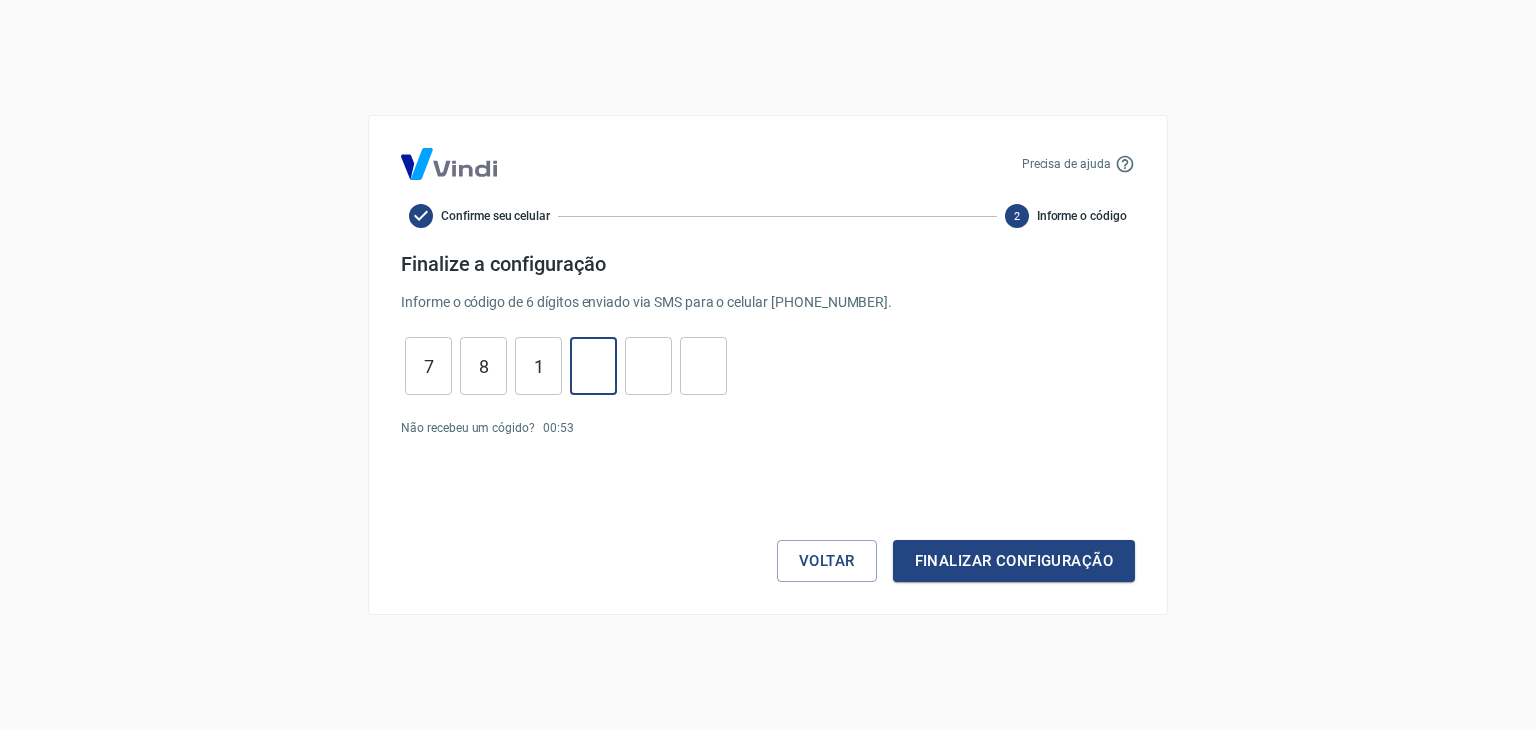 type on "3" 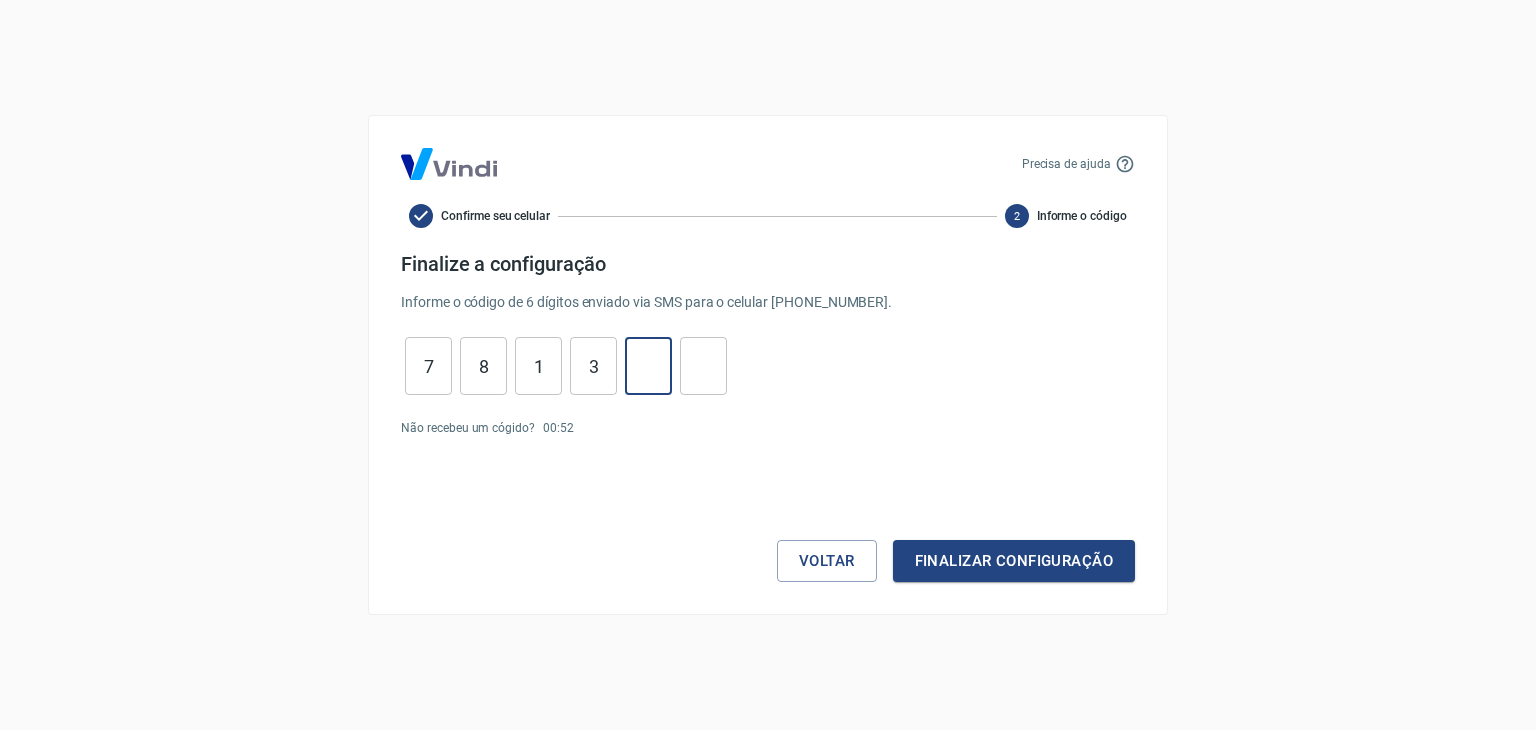 type on "5" 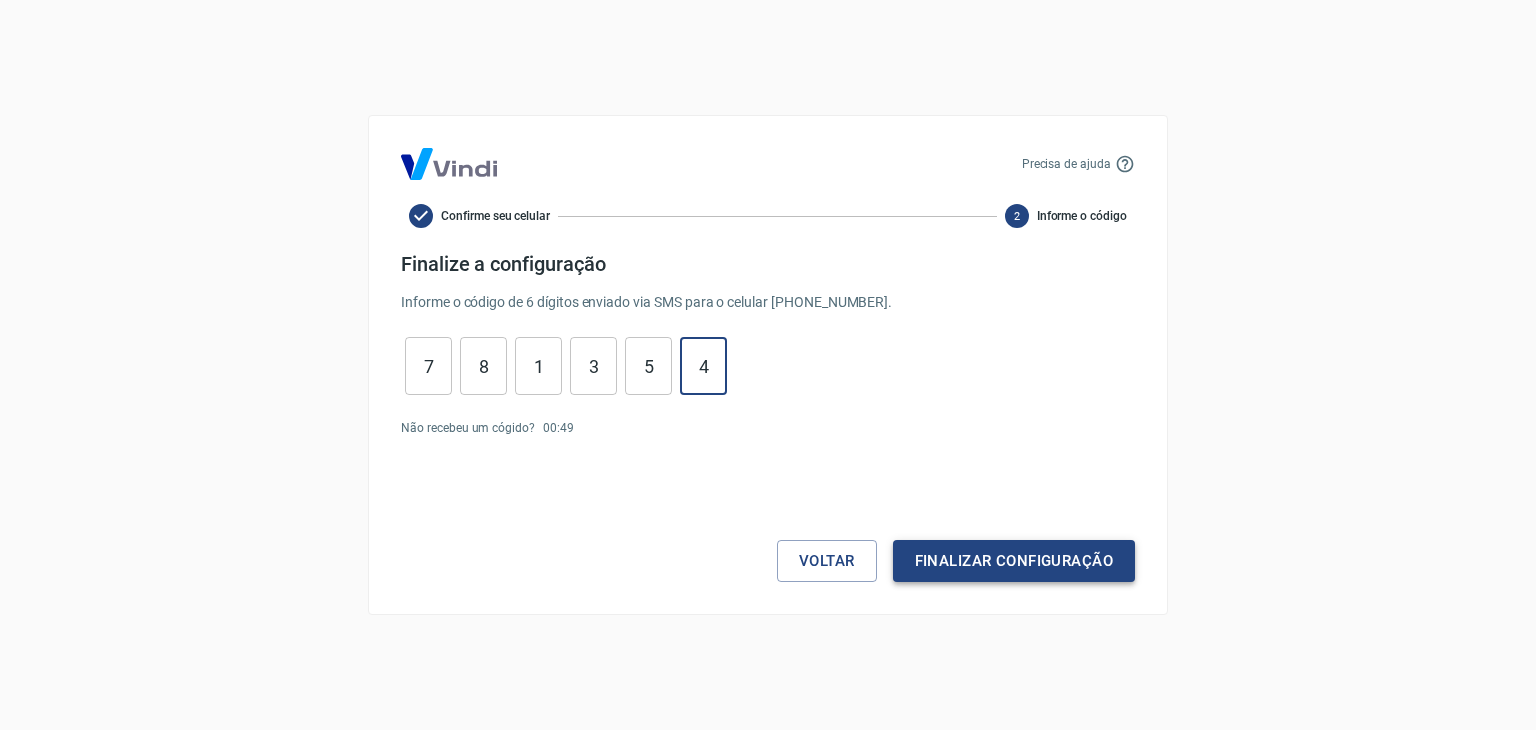type on "4" 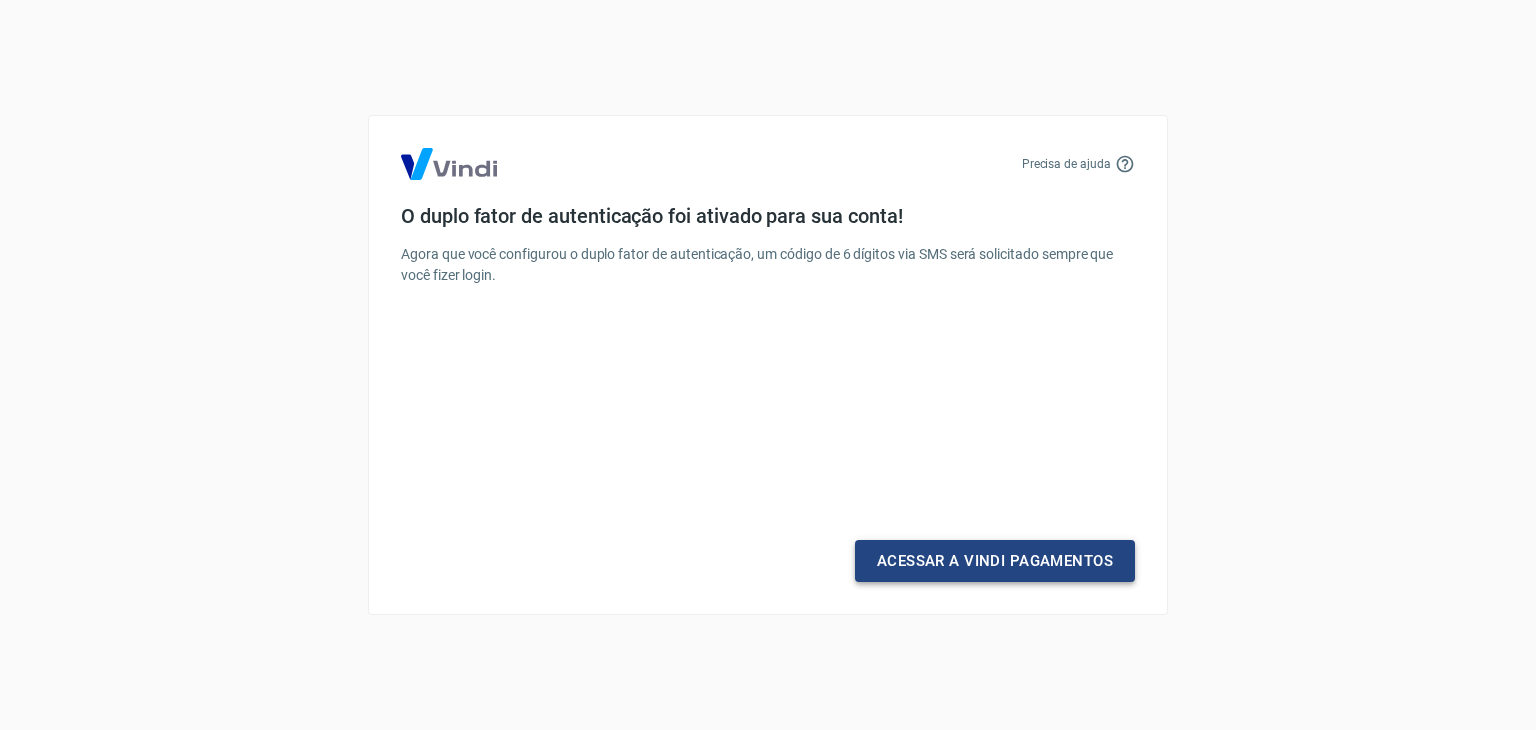 click on "Acessar a Vindi Pagamentos" at bounding box center (995, 561) 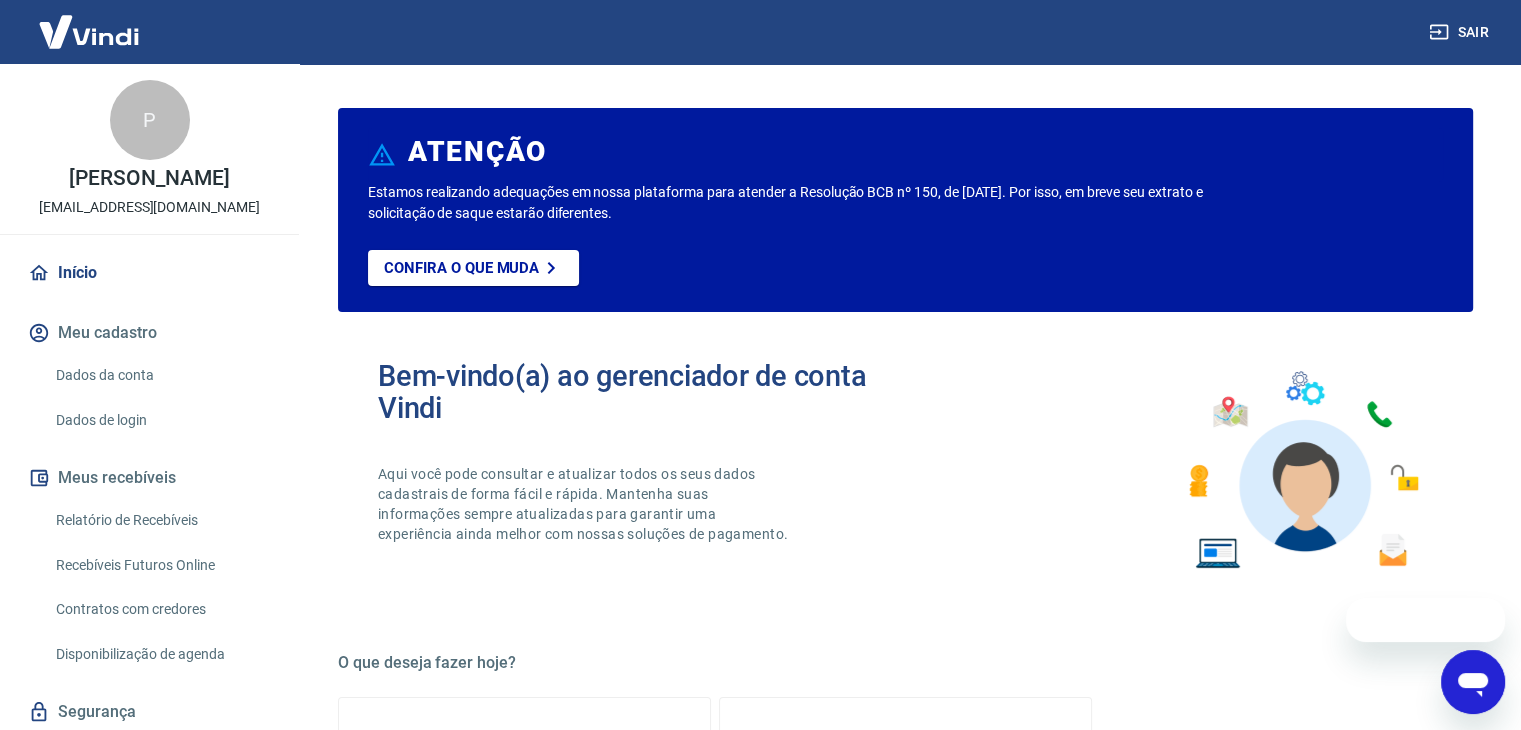 scroll, scrollTop: 0, scrollLeft: 0, axis: both 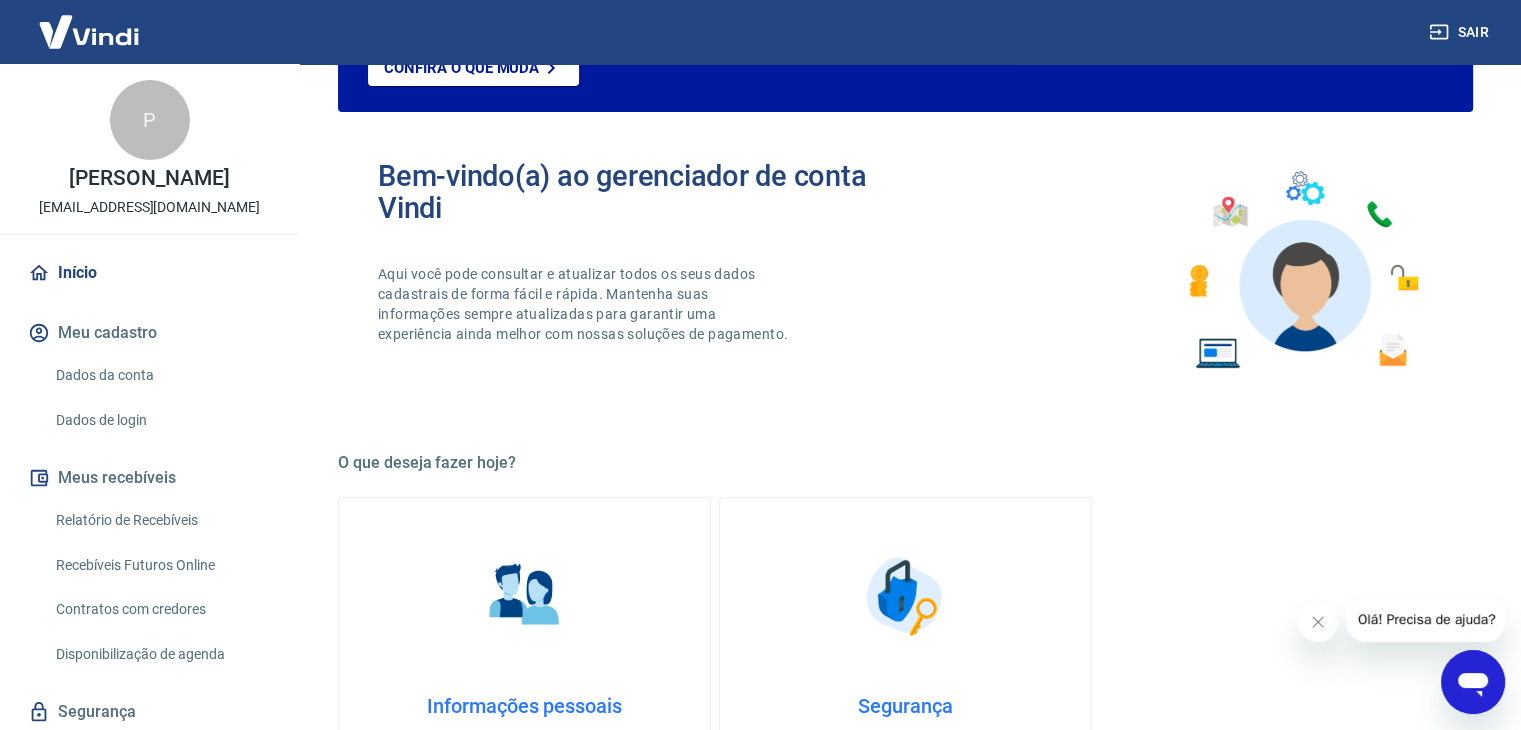 click on "Meu cadastro" at bounding box center (149, 333) 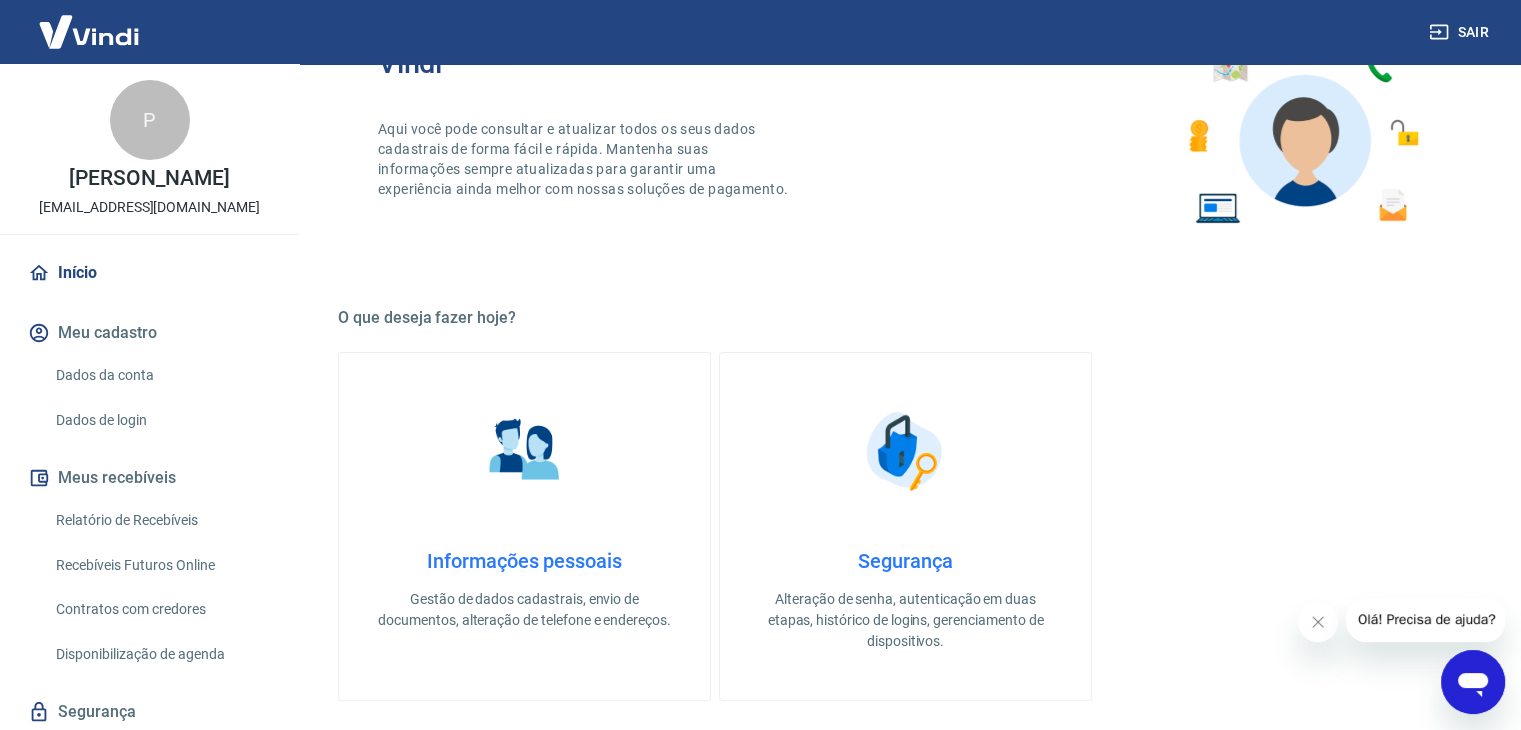scroll, scrollTop: 500, scrollLeft: 0, axis: vertical 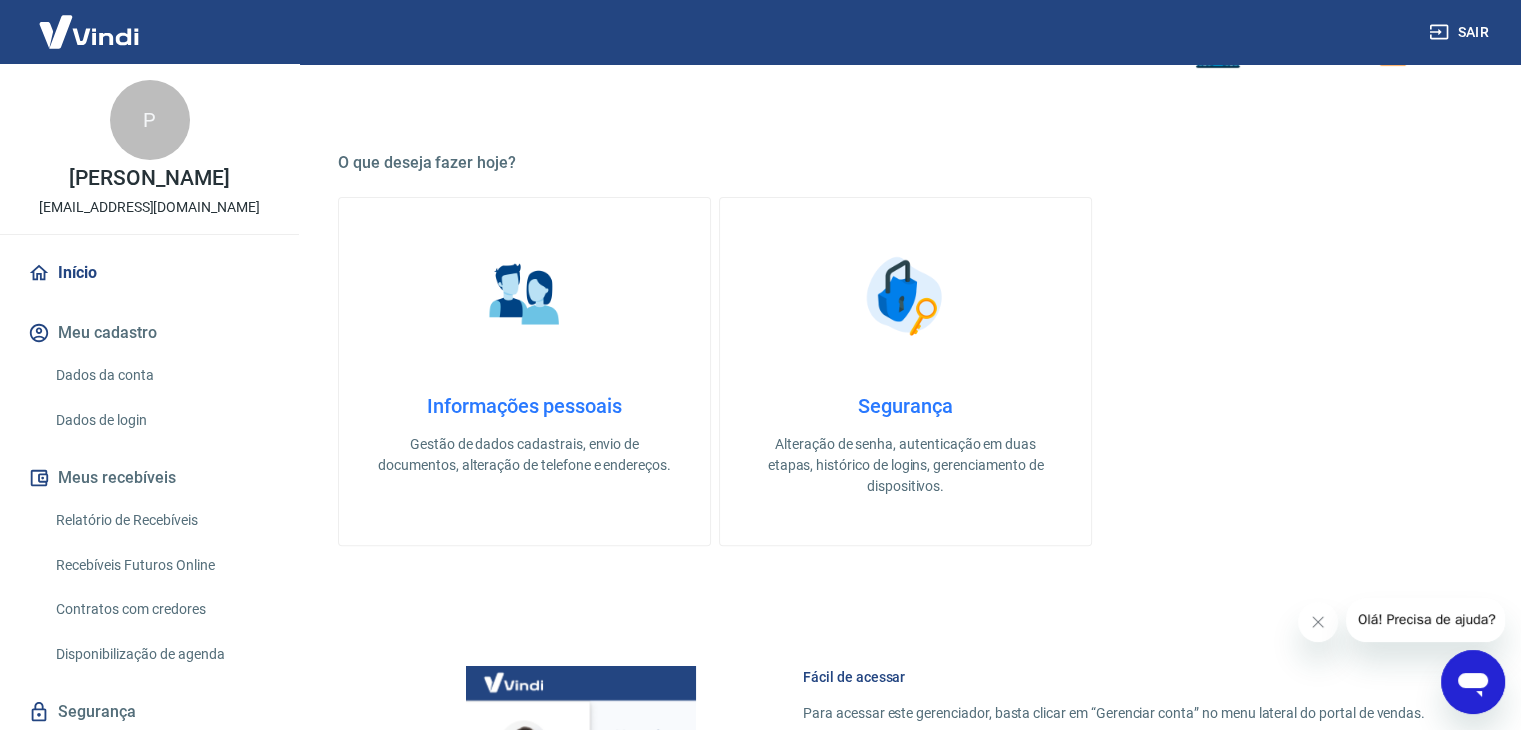 click on "Informações pessoais" at bounding box center (524, 406) 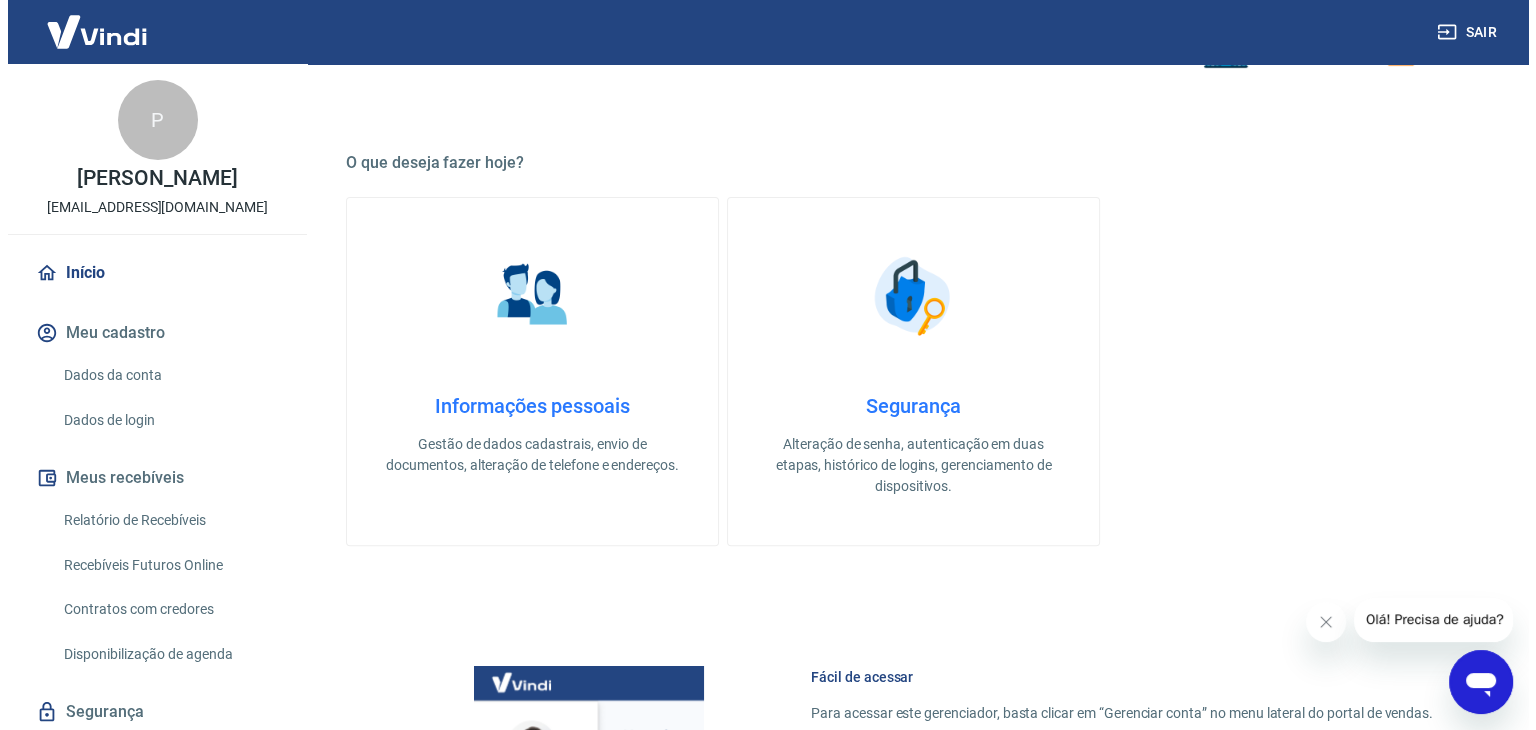scroll, scrollTop: 0, scrollLeft: 0, axis: both 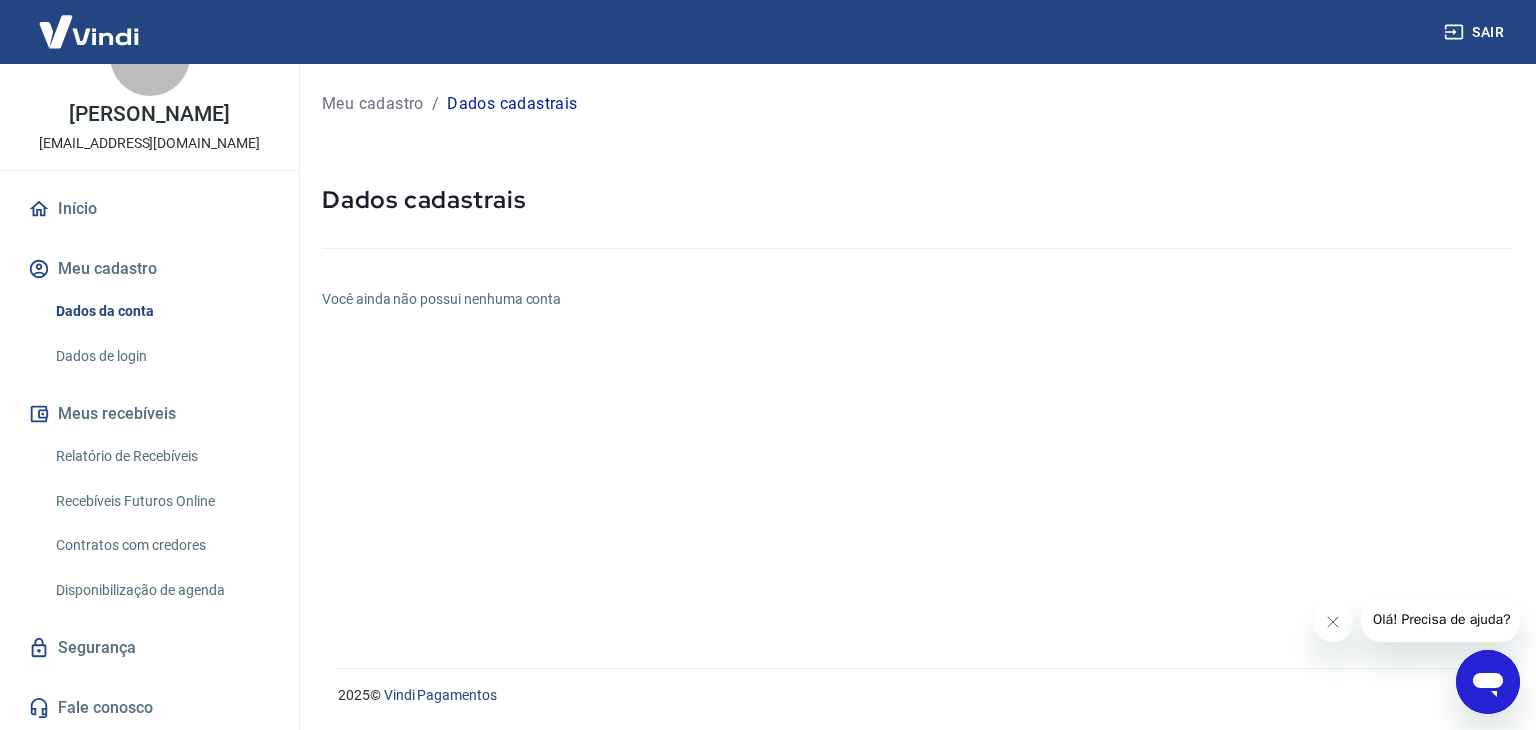 click on "Dados de login" at bounding box center (161, 356) 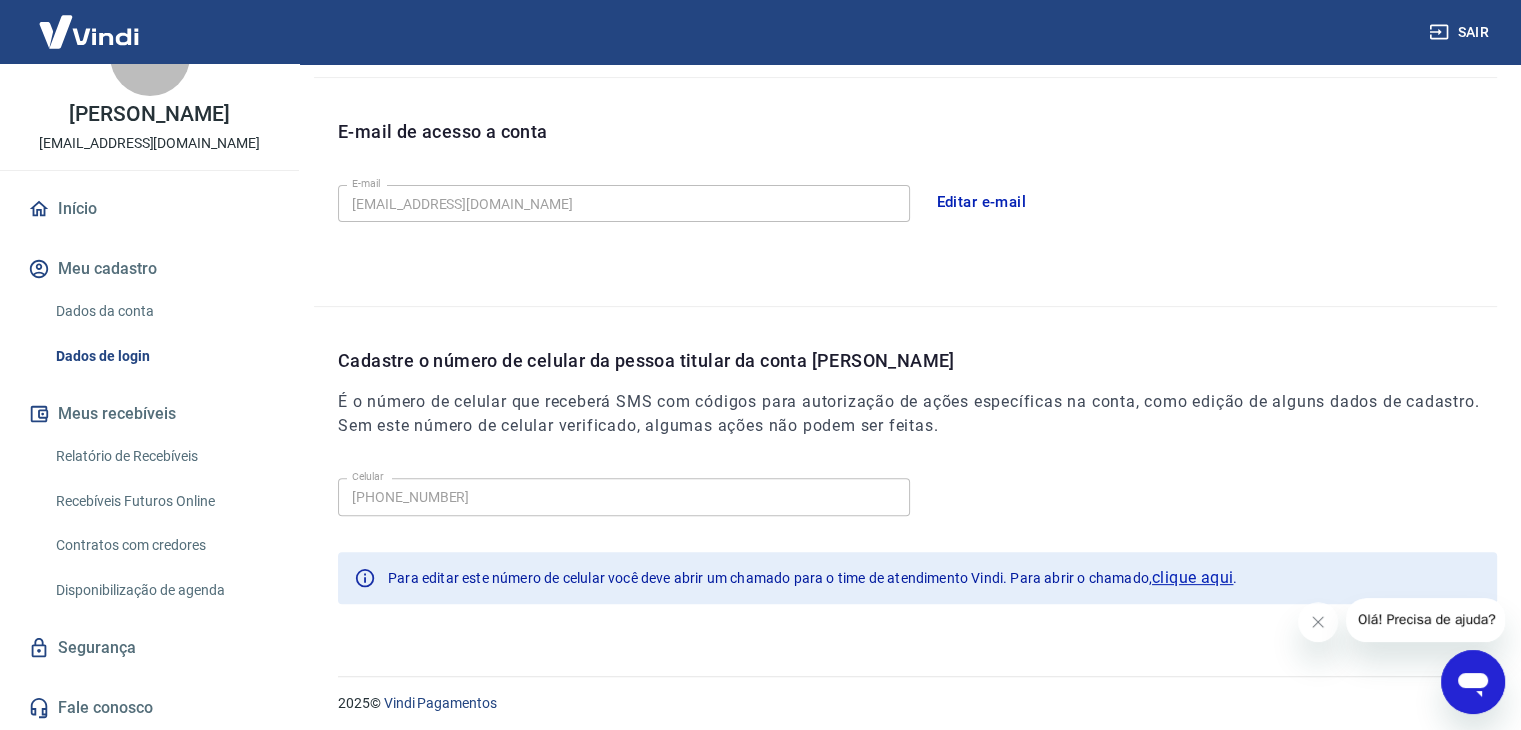 scroll, scrollTop: 534, scrollLeft: 0, axis: vertical 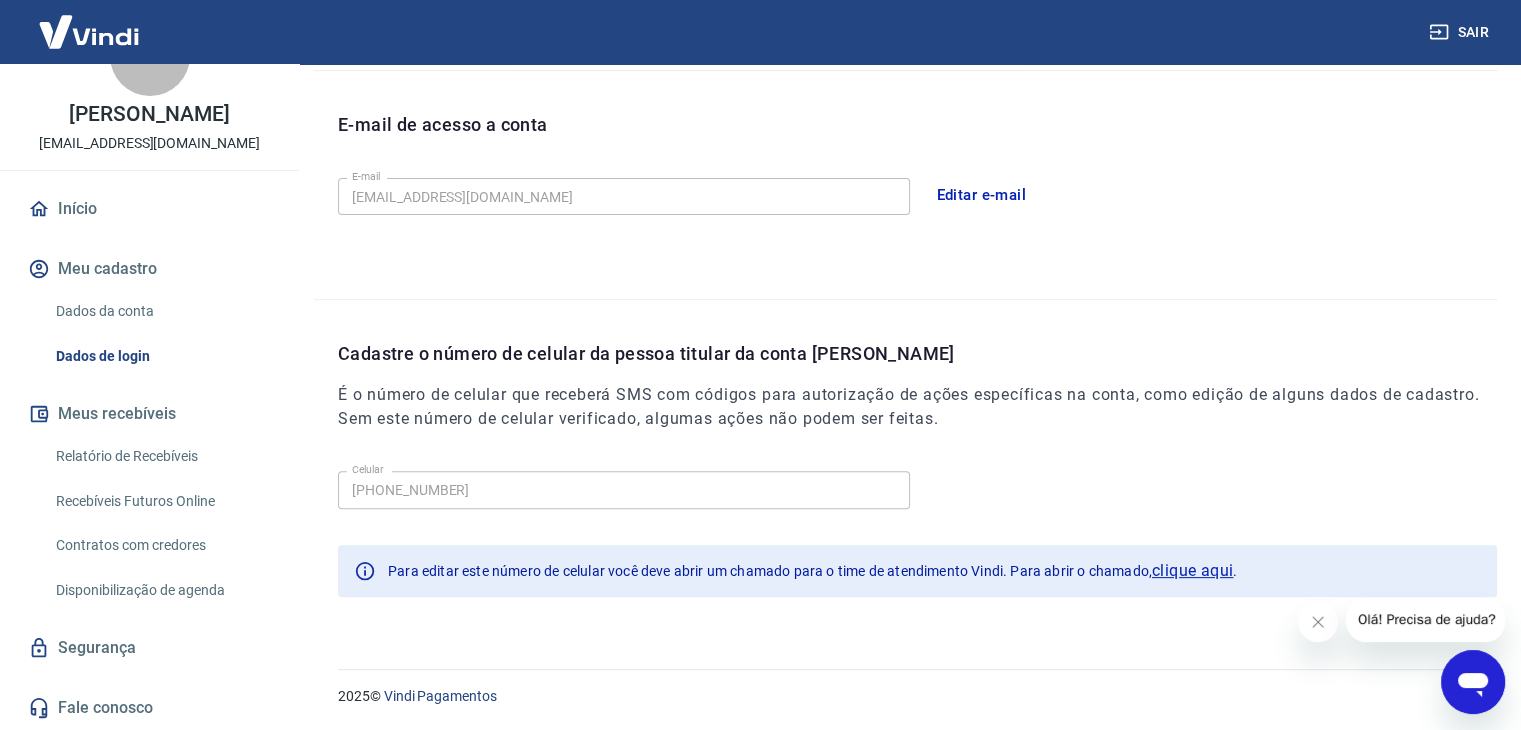 click on "Dados da conta" at bounding box center [161, 311] 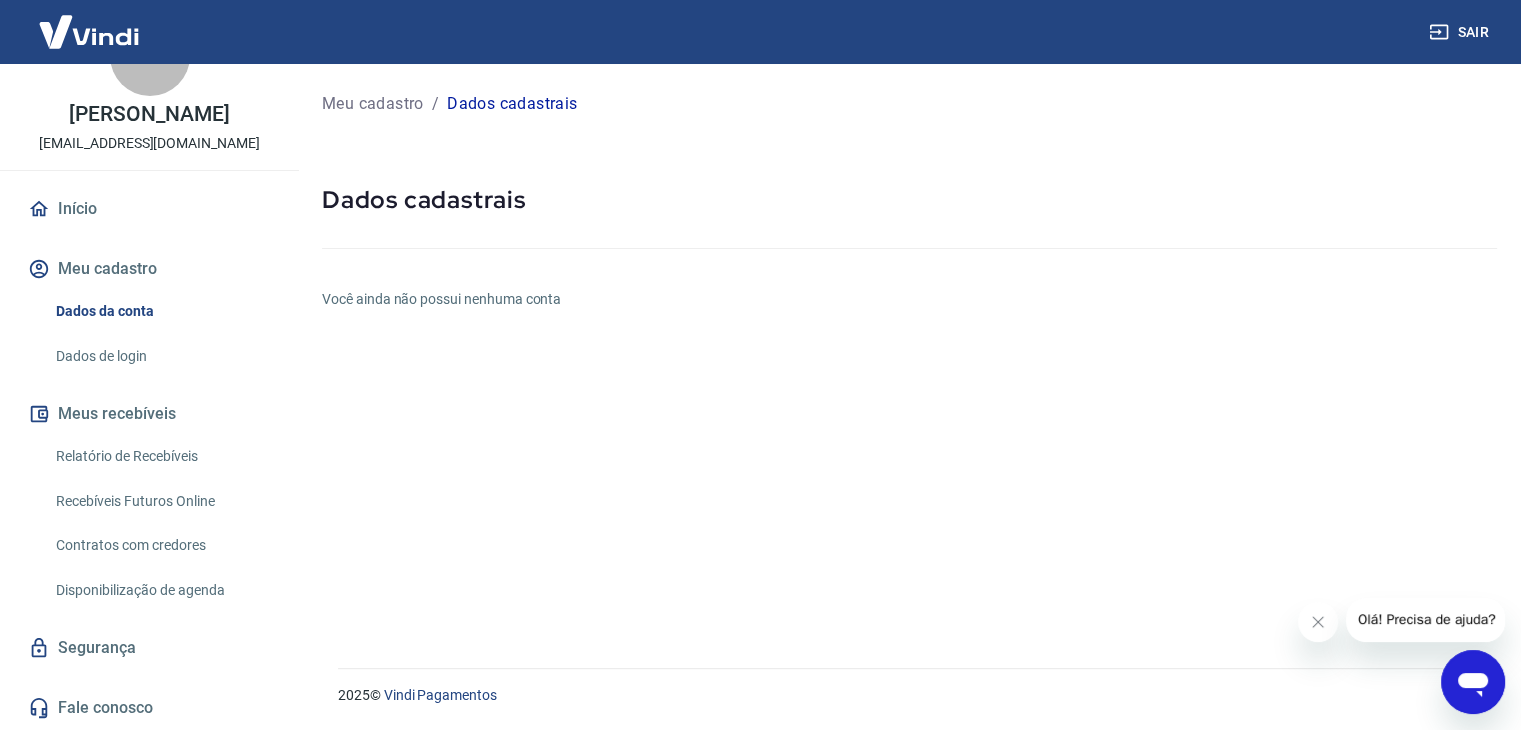 scroll, scrollTop: 0, scrollLeft: 0, axis: both 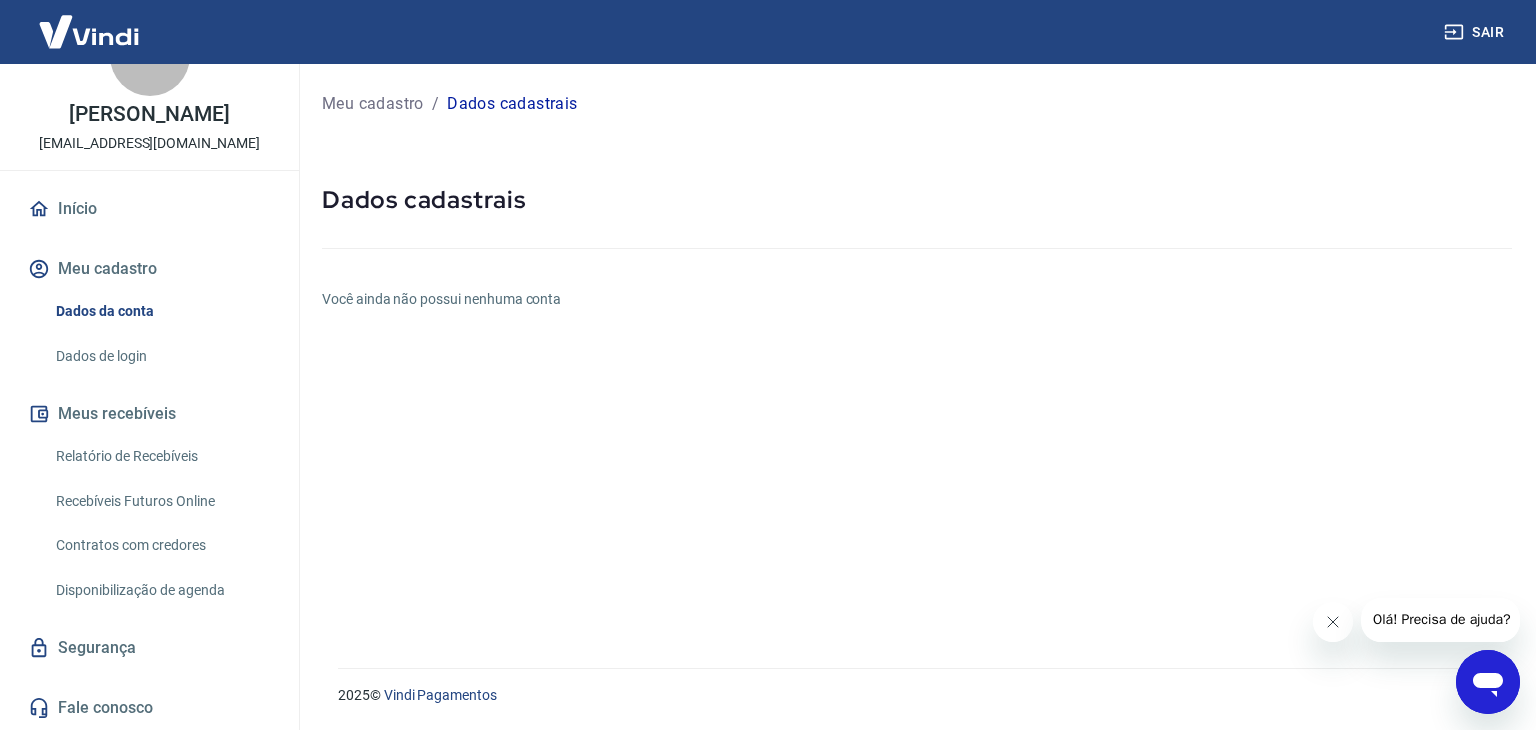 click 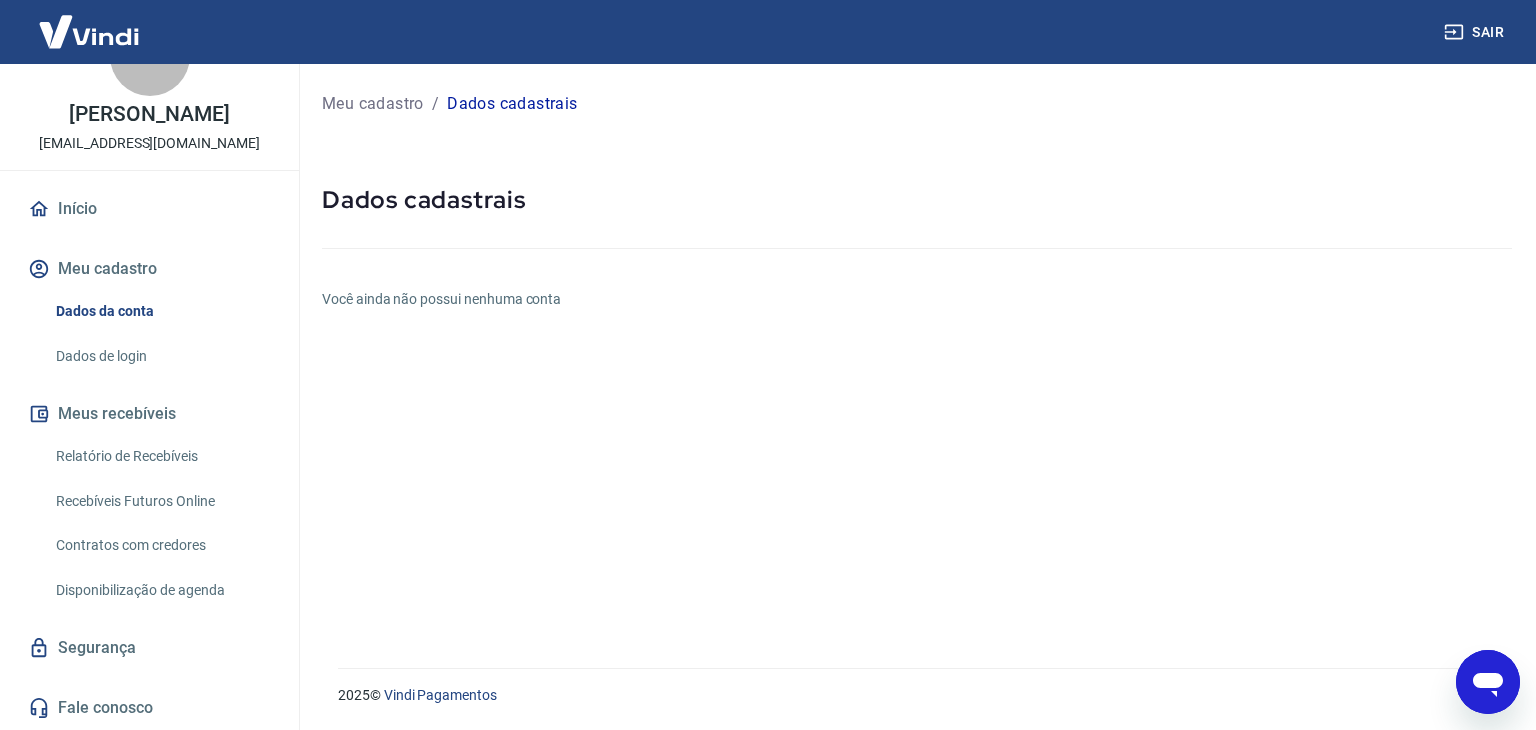 click on "Contratos com credores" at bounding box center (161, 545) 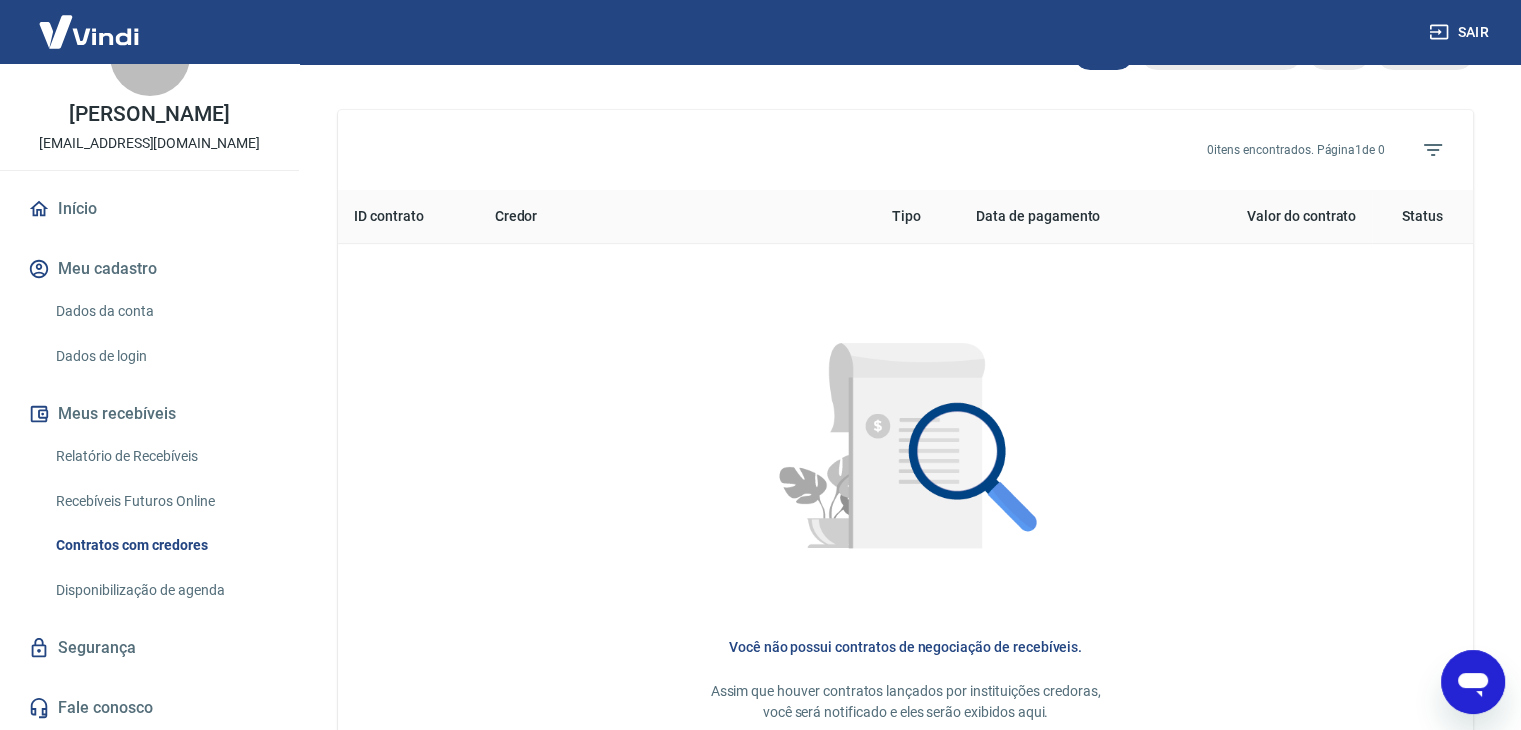 scroll, scrollTop: 899, scrollLeft: 0, axis: vertical 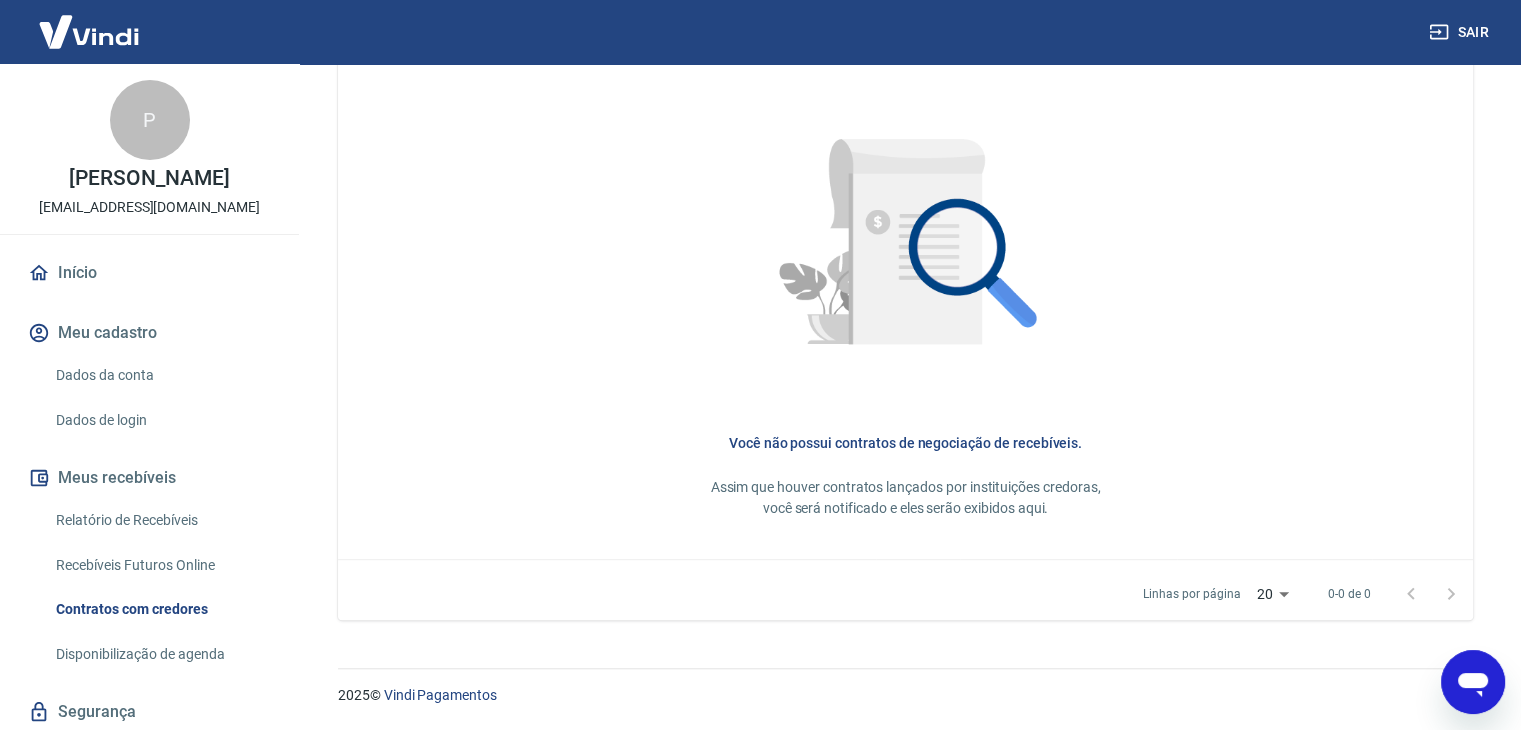 click on "Início" at bounding box center [149, 273] 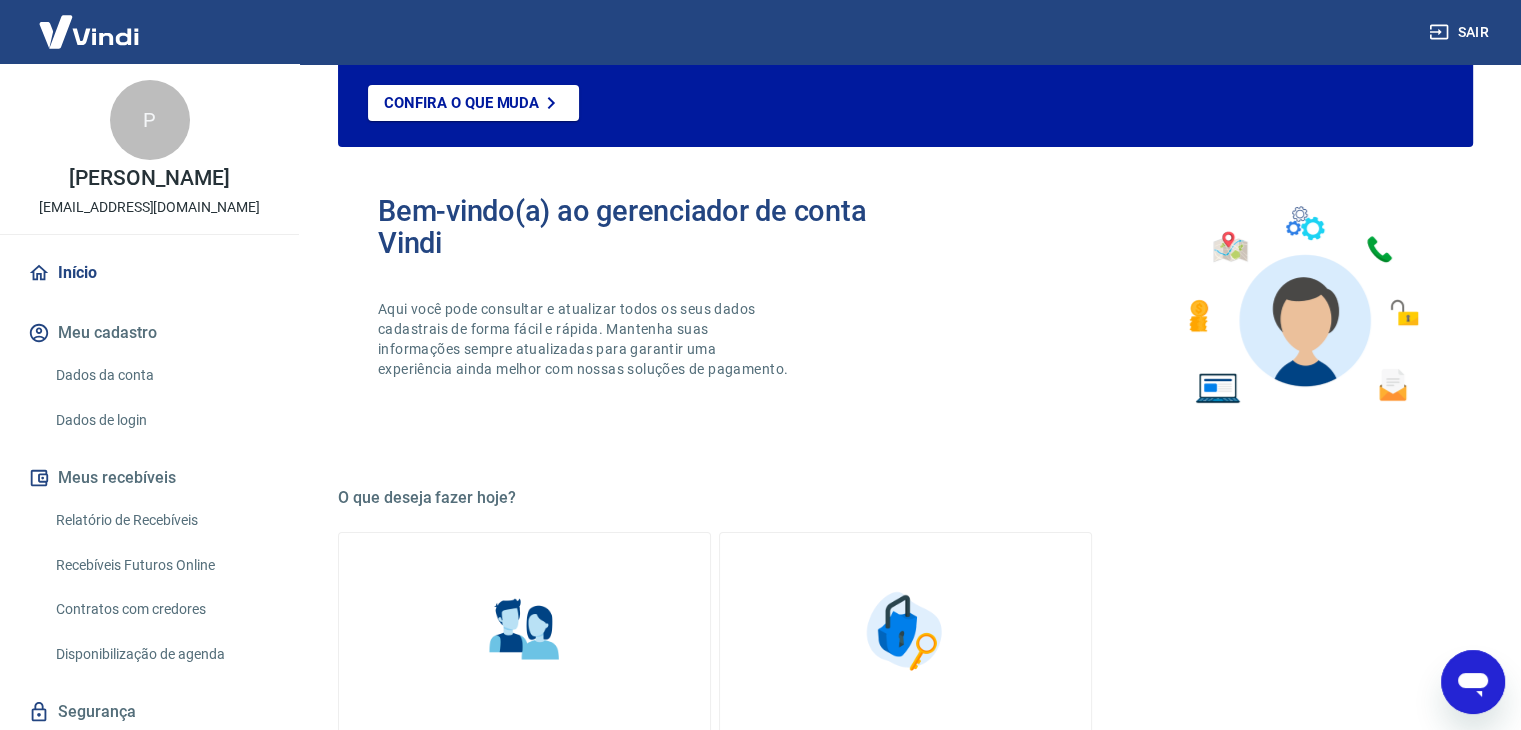 scroll, scrollTop: 0, scrollLeft: 0, axis: both 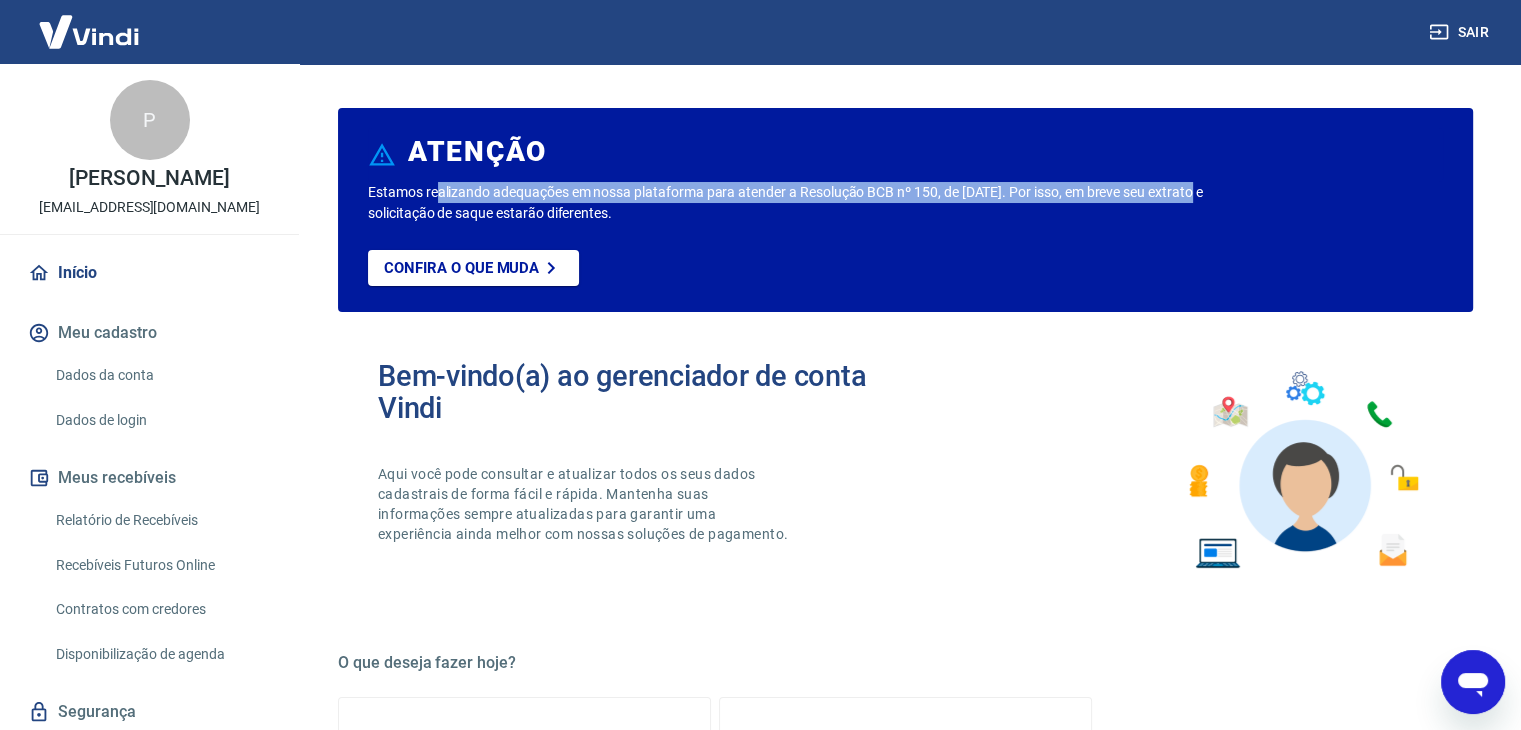 drag, startPoint x: 440, startPoint y: 194, endPoint x: 1204, endPoint y: 187, distance: 764.03204 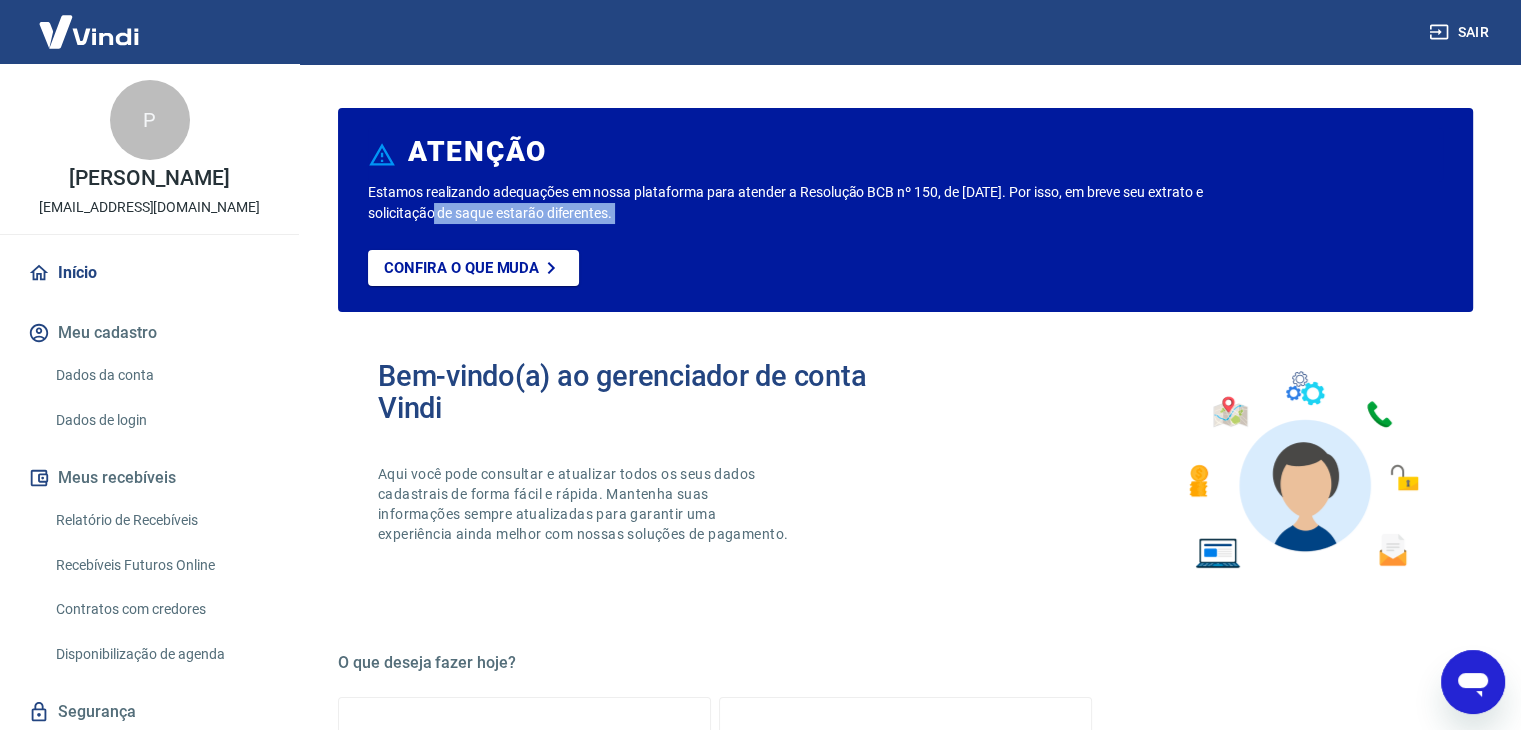 click on "Início" at bounding box center [149, 273] 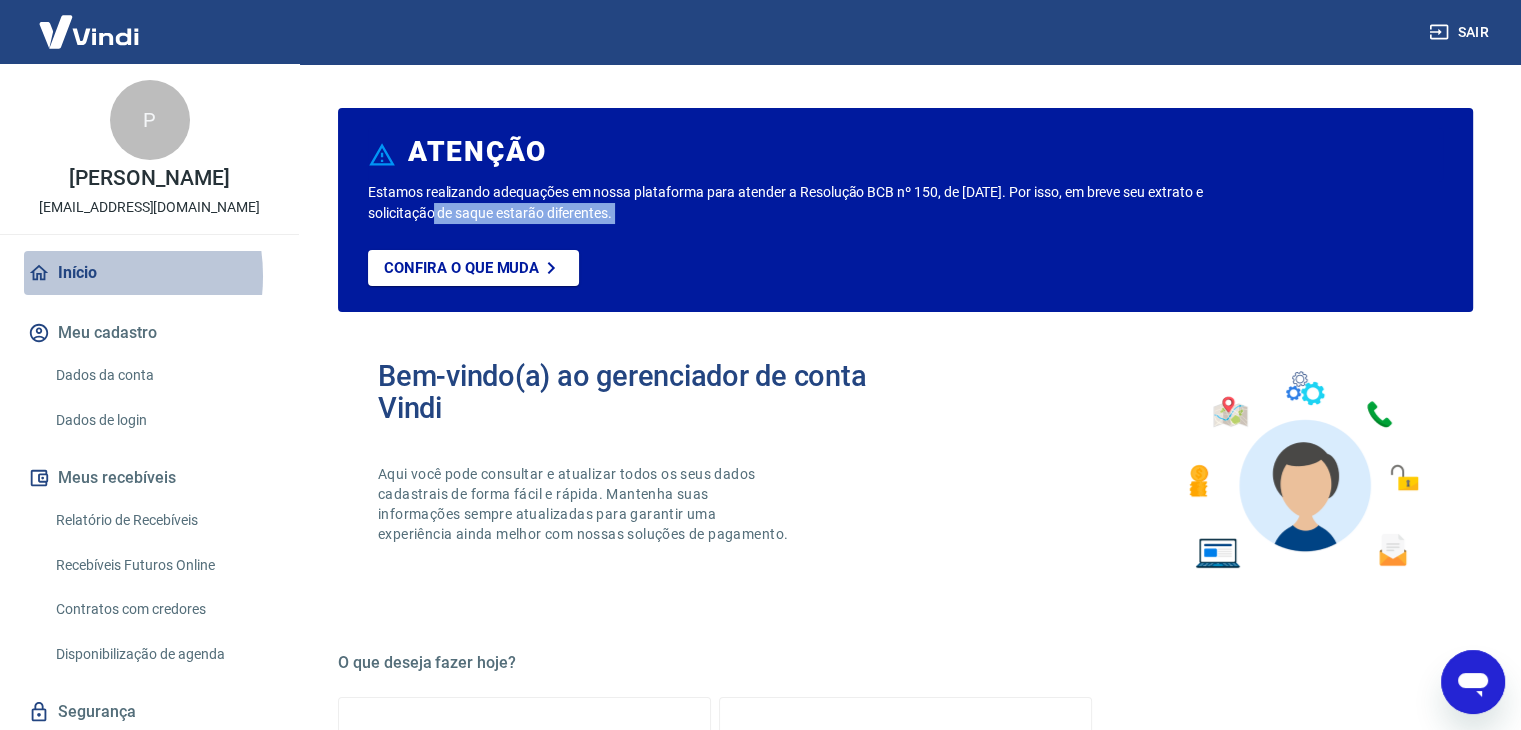 click on "Início" at bounding box center [149, 273] 